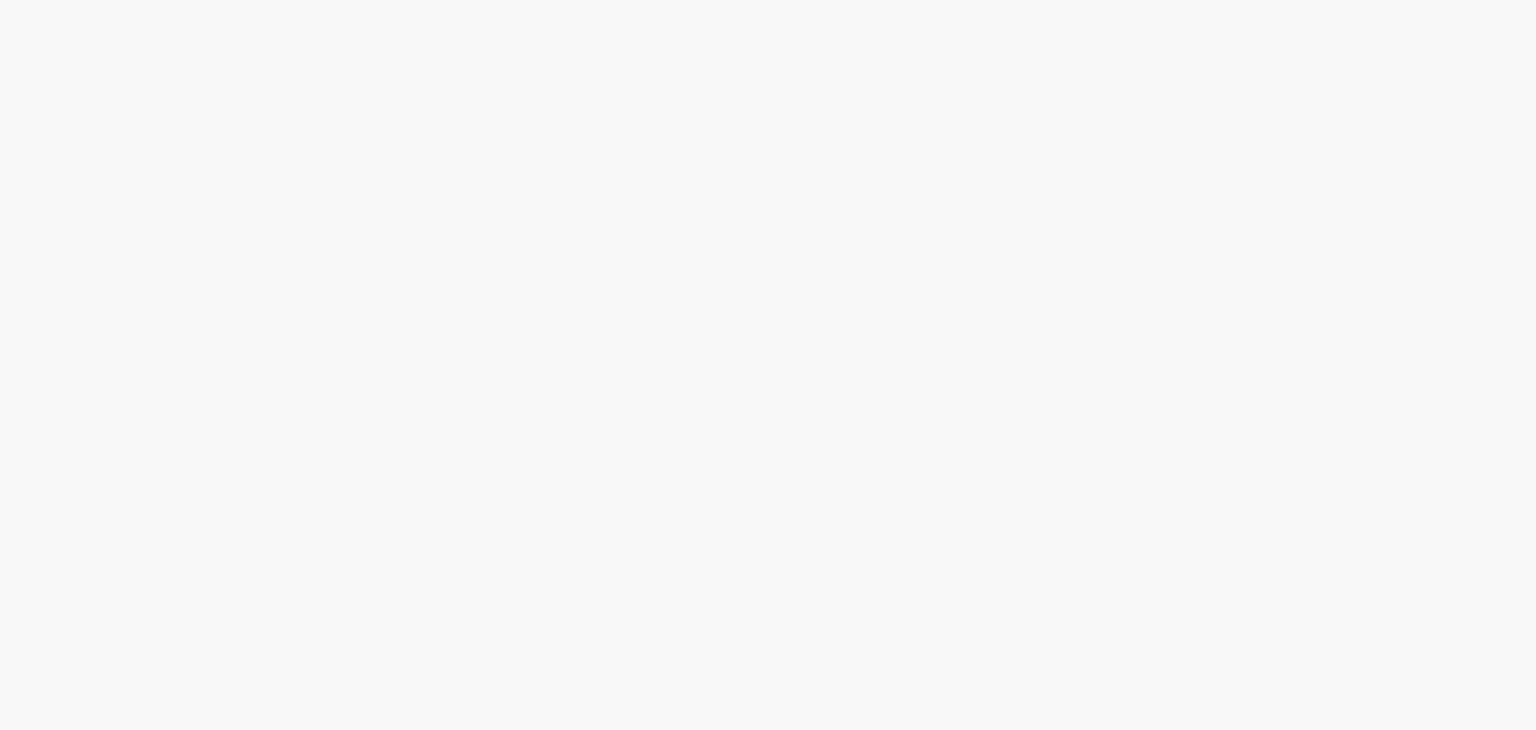 scroll, scrollTop: 0, scrollLeft: 0, axis: both 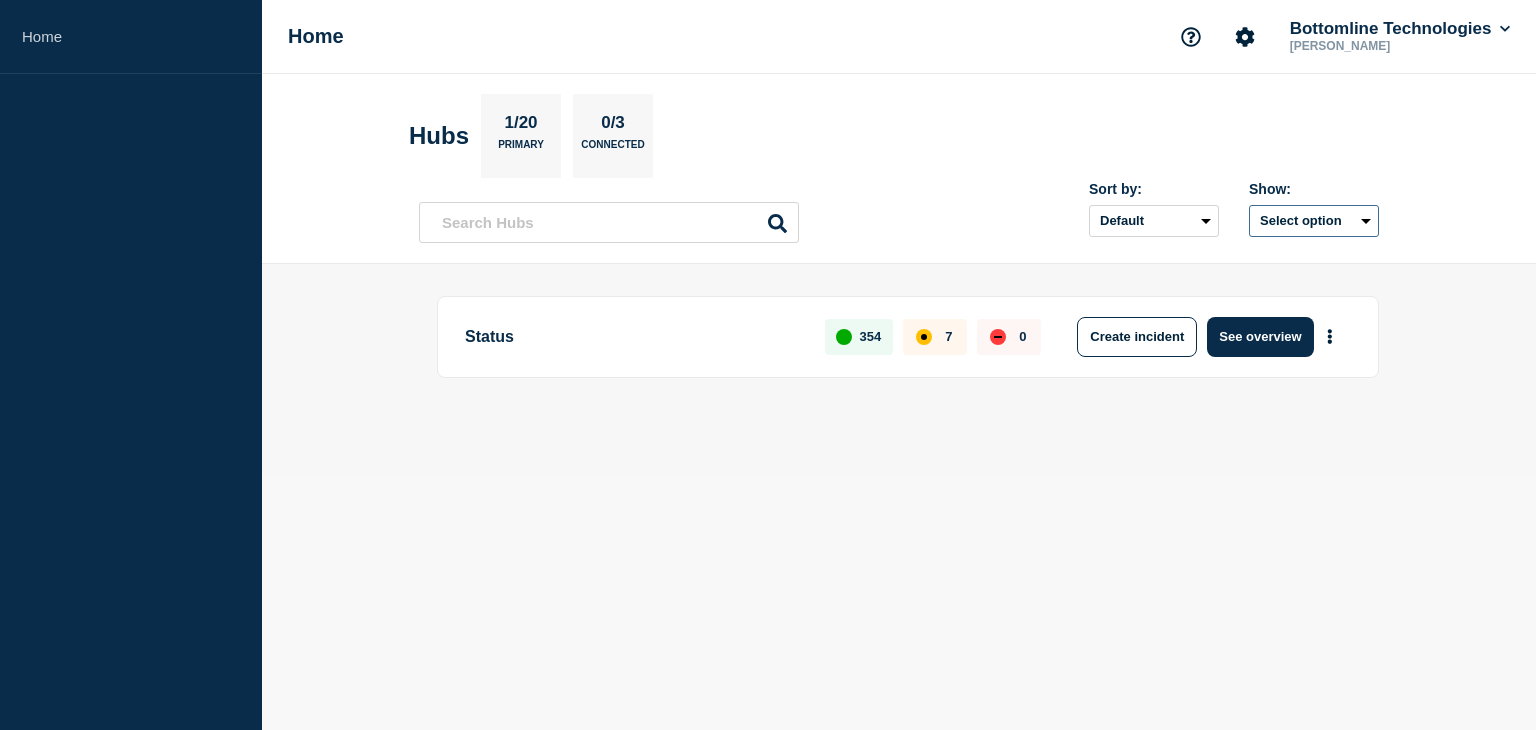 click on "Select option" 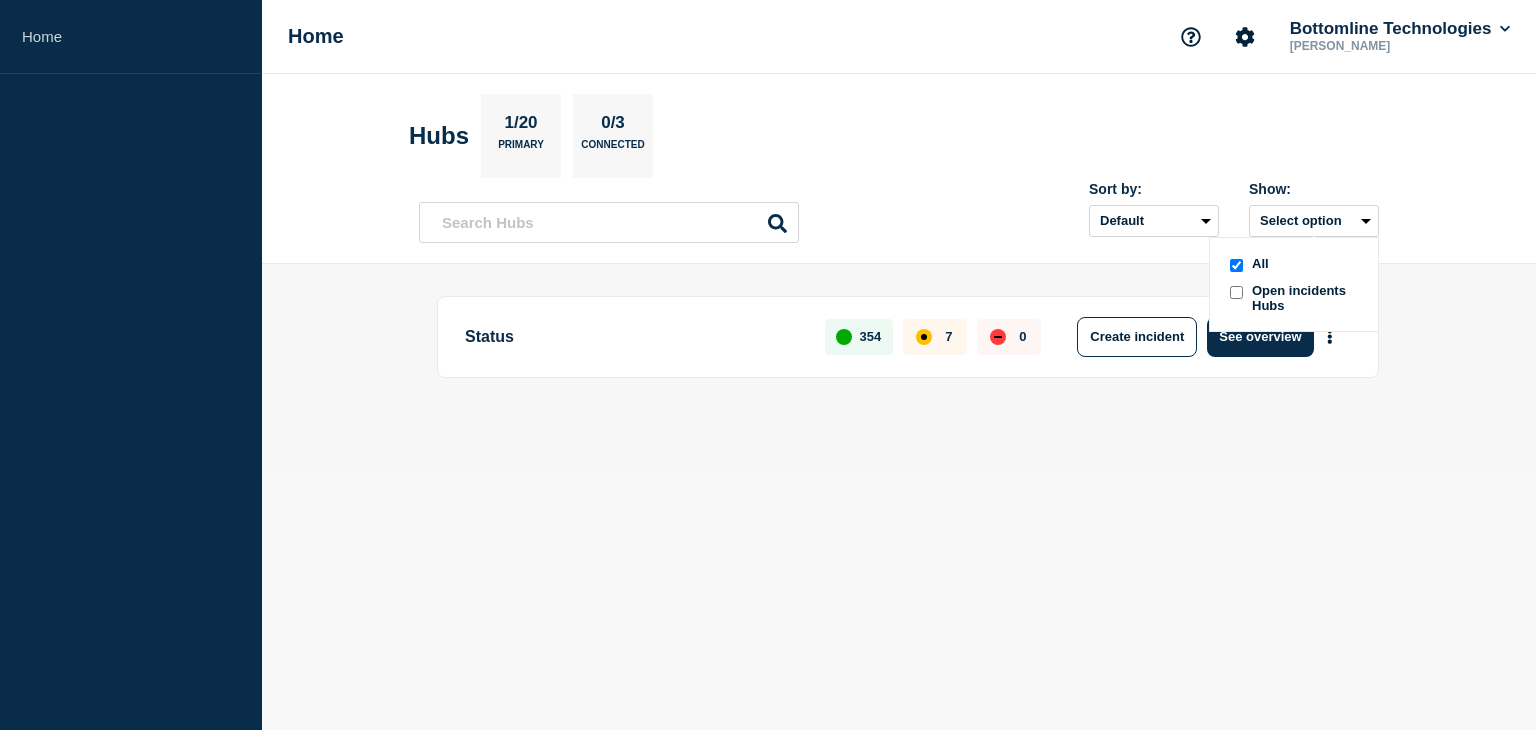 click on "Hubs 1/20 Primary 0/3 Connected" at bounding box center [899, 136] 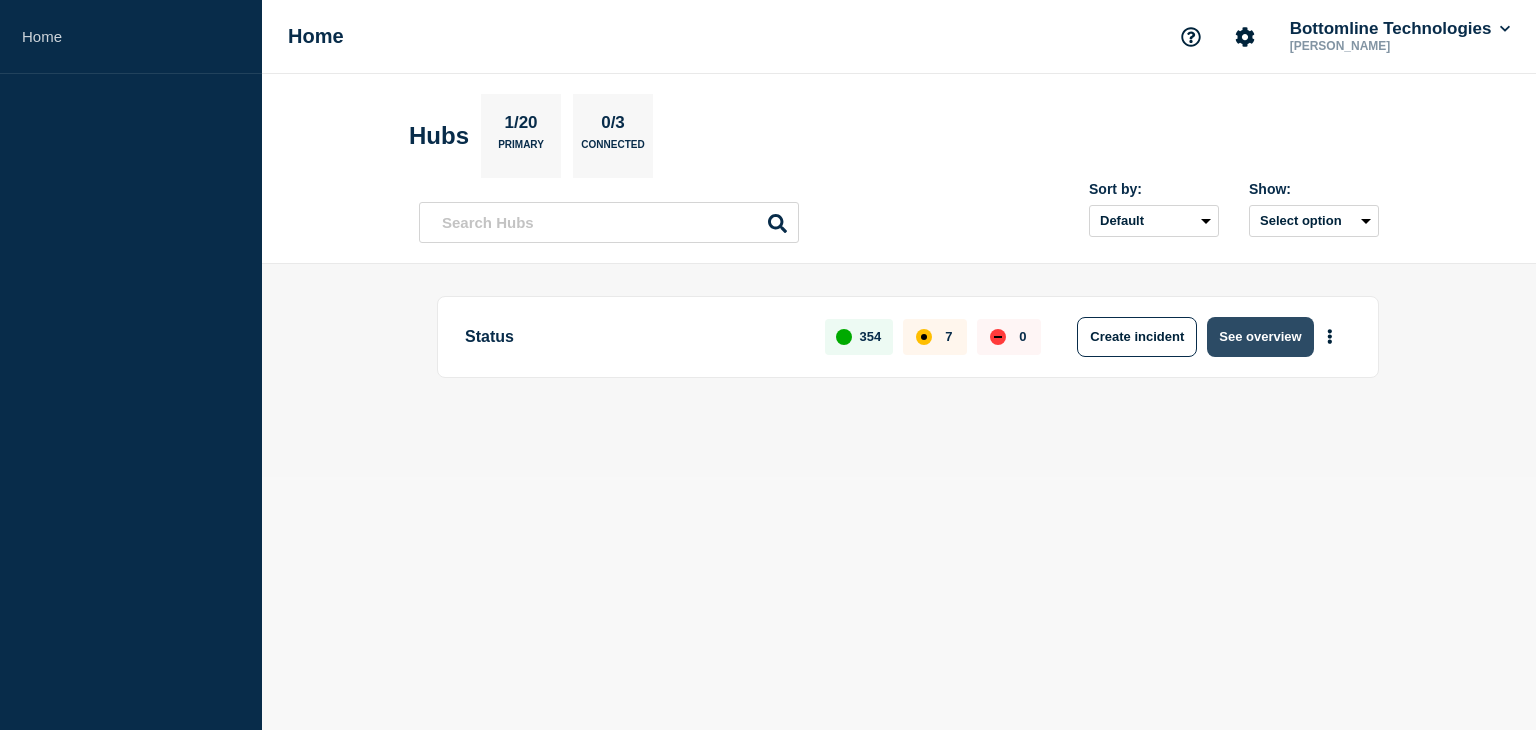 click on "See overview" at bounding box center (1260, 337) 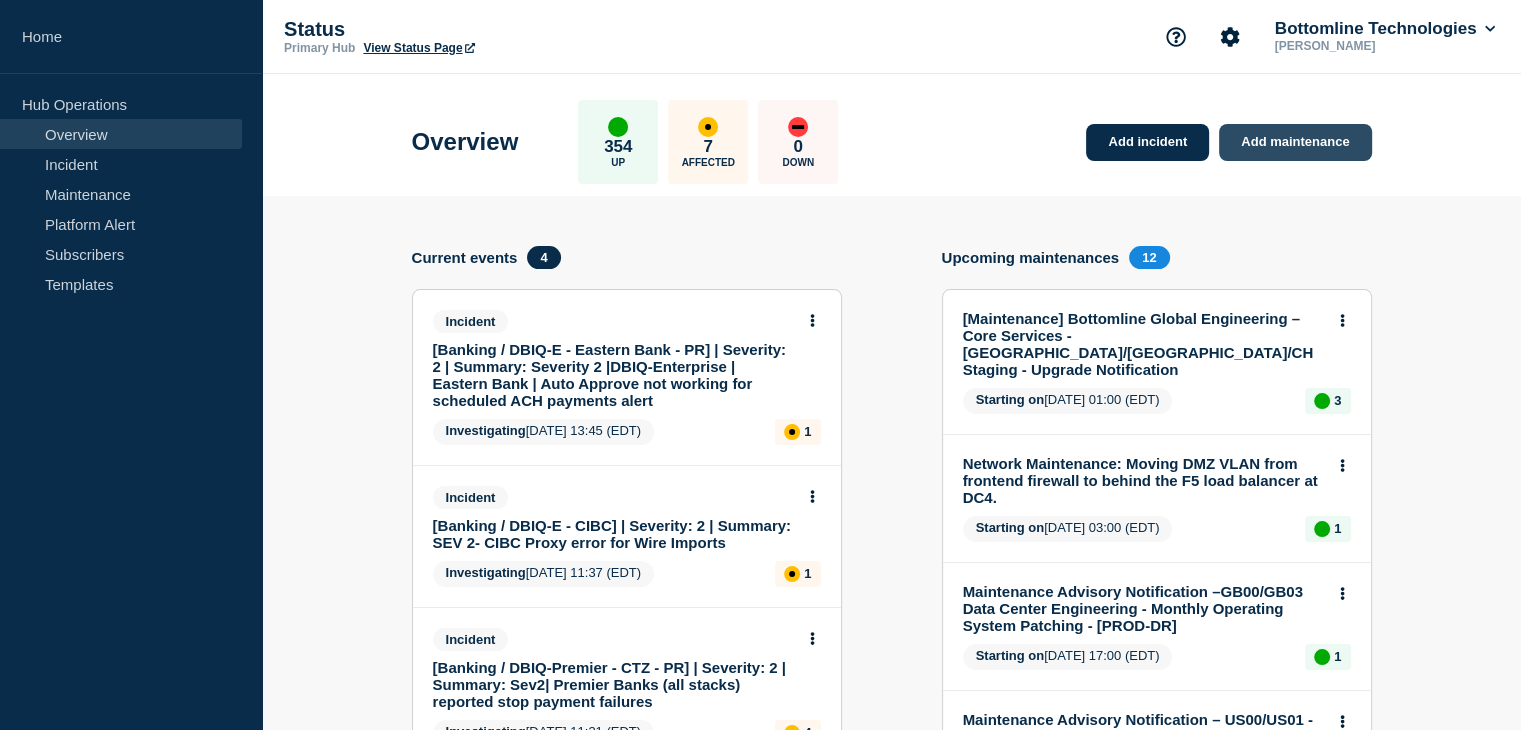 click on "Add maintenance" at bounding box center (1295, 142) 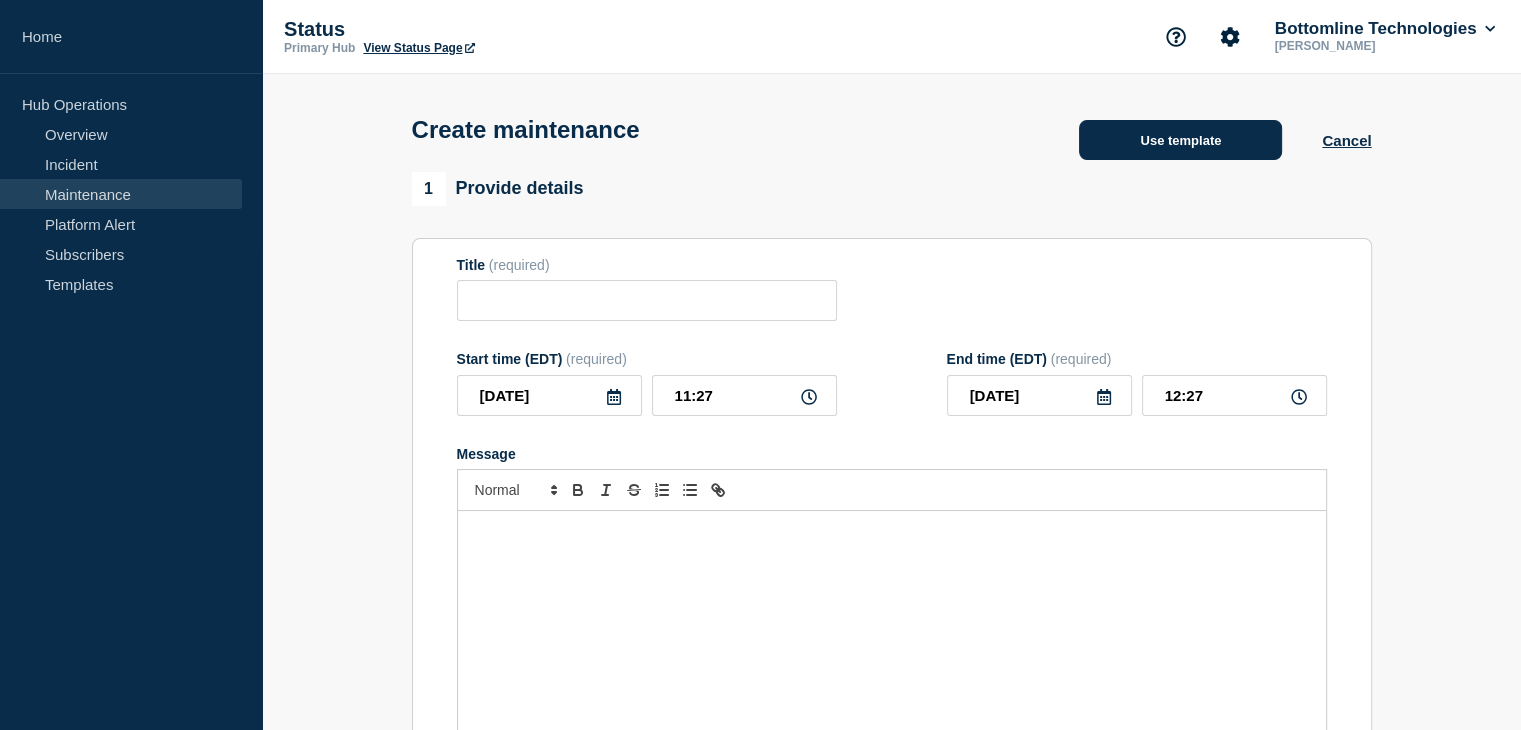 click on "Use template" at bounding box center [1180, 140] 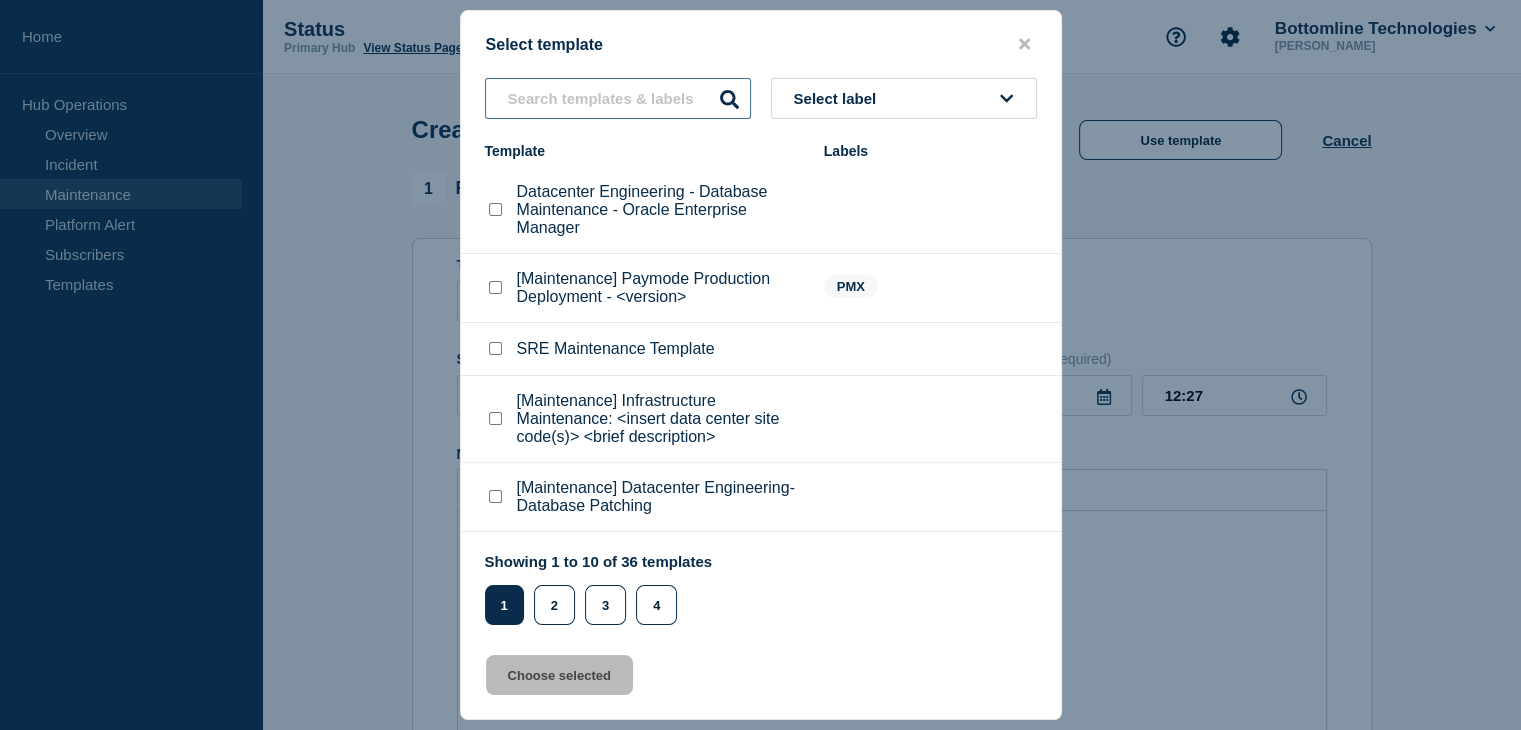 click at bounding box center (618, 98) 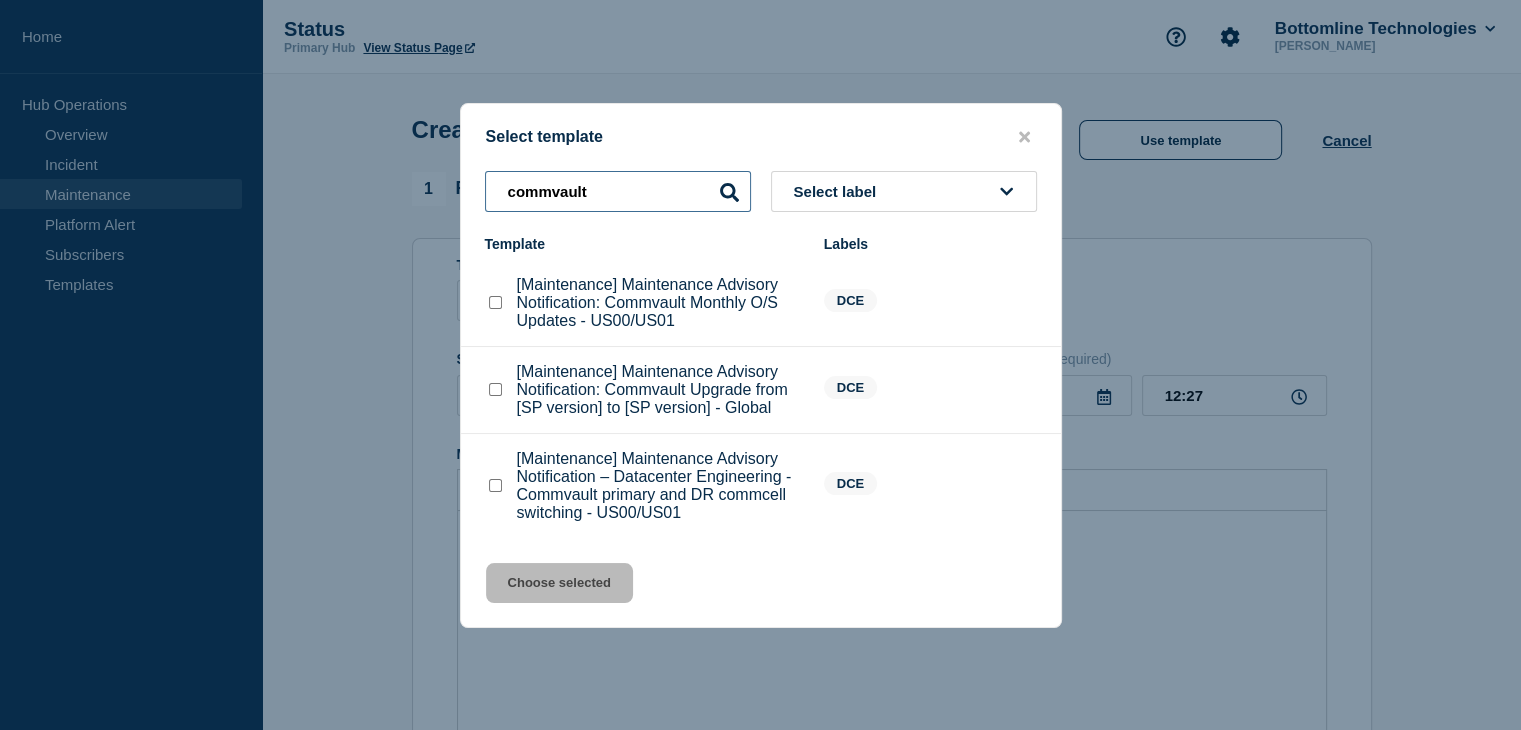 type on "commvault" 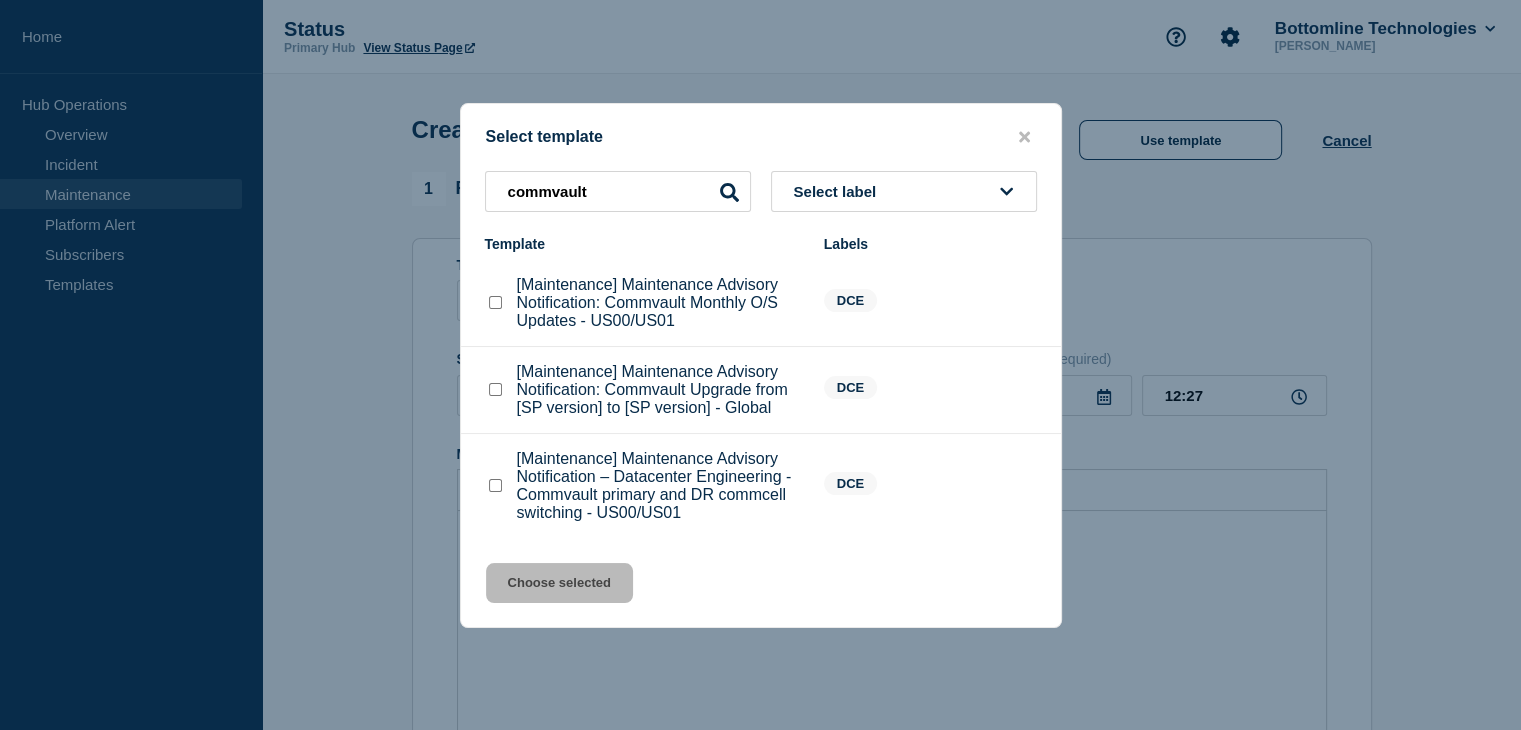 click at bounding box center (495, 389) 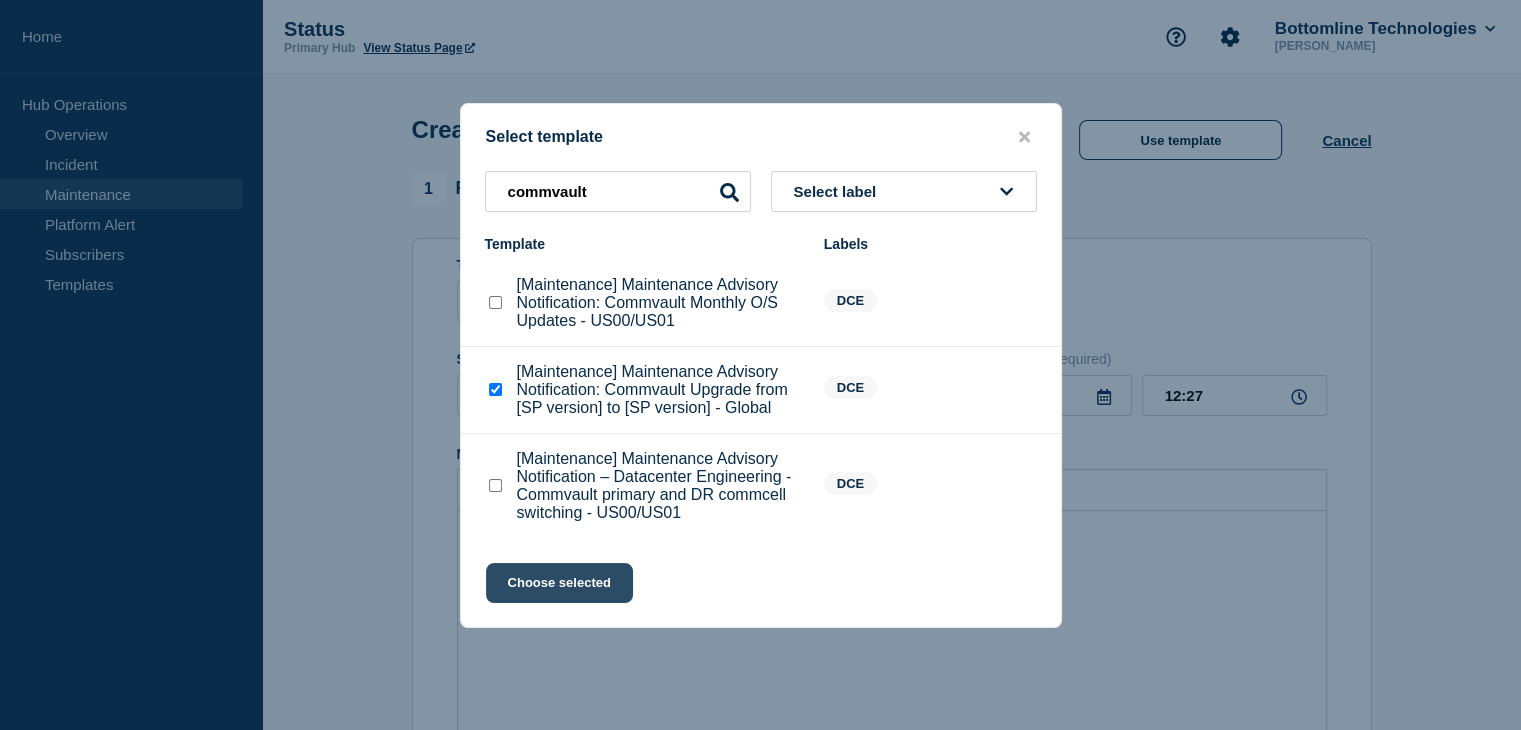 click on "Choose selected" 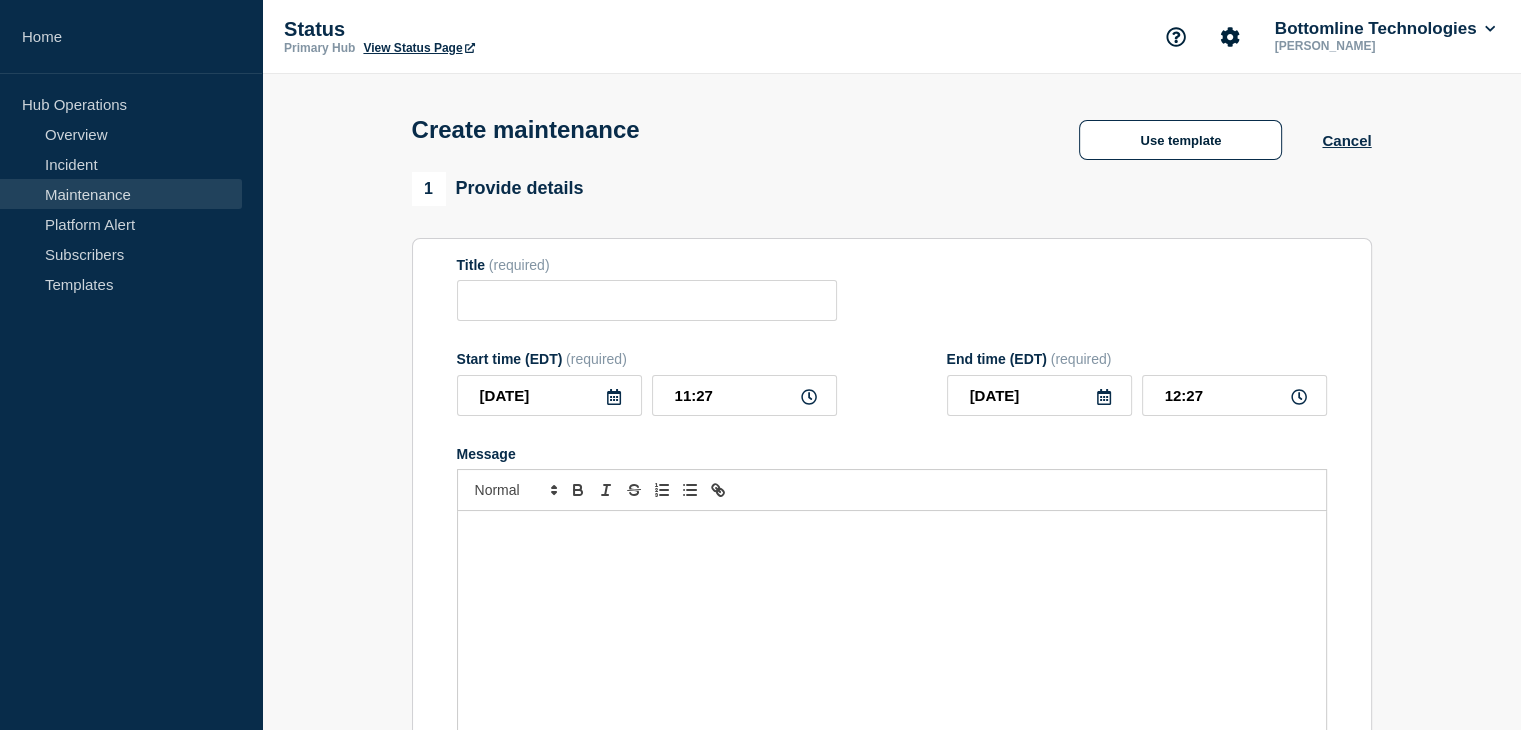 type on "[Maintenance] Maintenance Advisory Notification: Commvault Upgrade from [SP version] to [SP version] - Global" 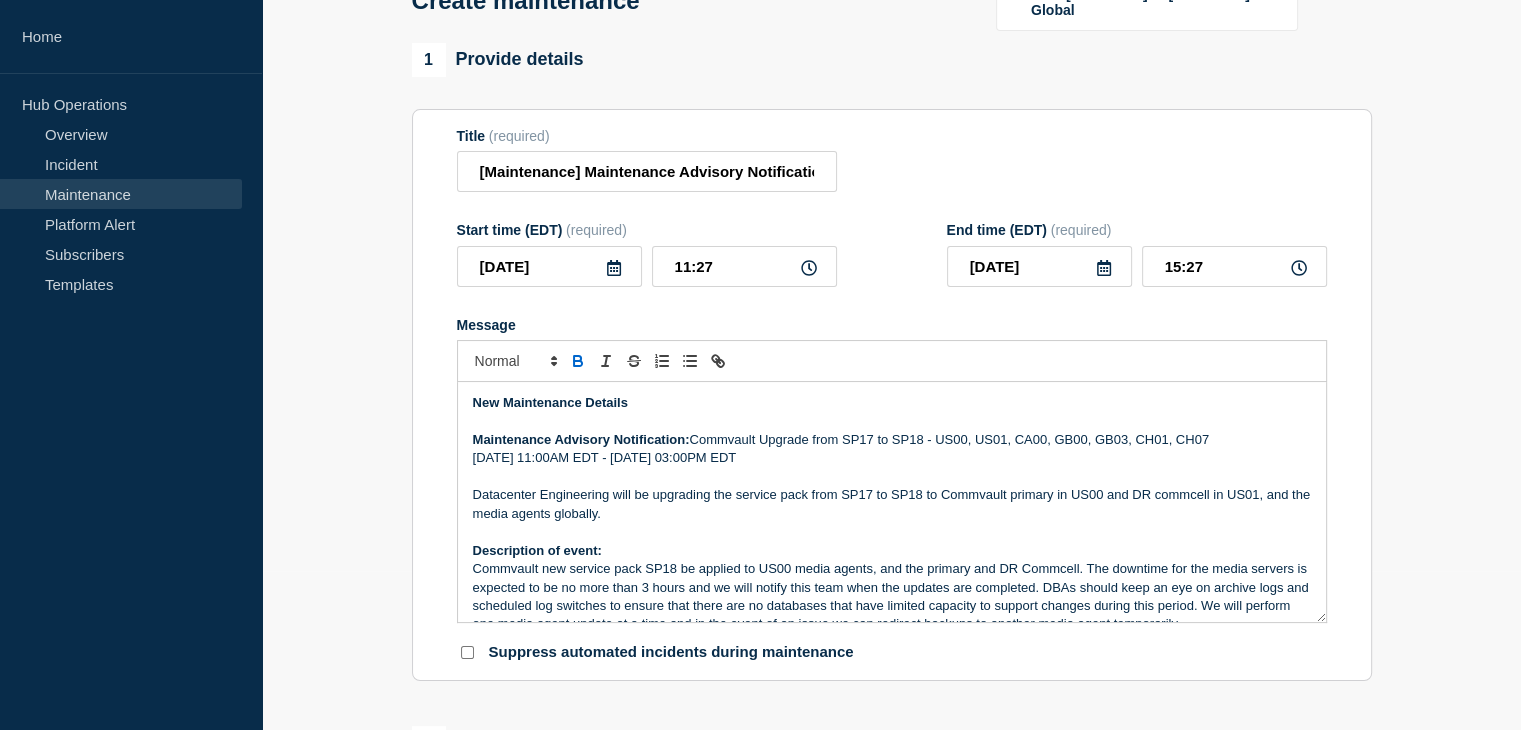 scroll, scrollTop: 160, scrollLeft: 0, axis: vertical 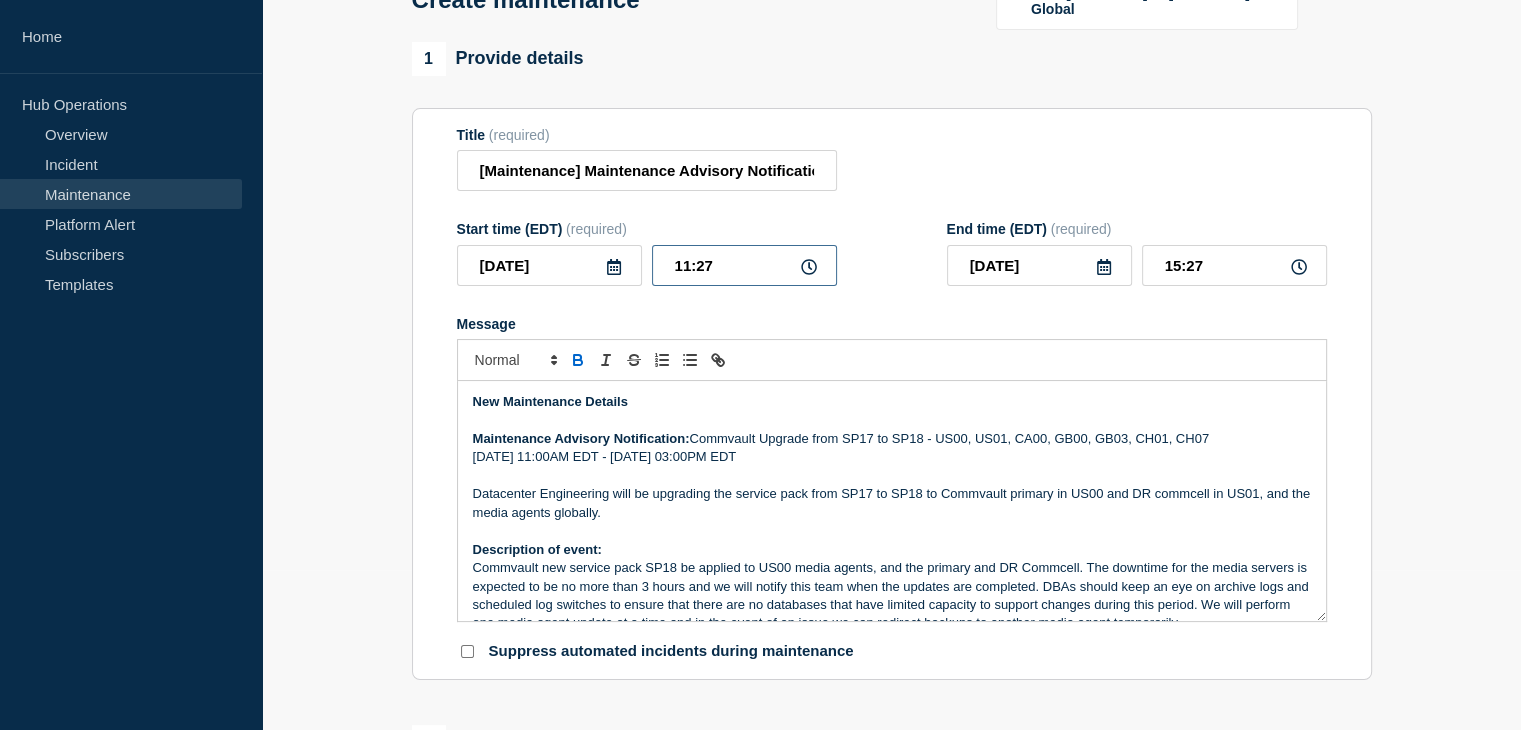 click on "11:27" at bounding box center [744, 265] 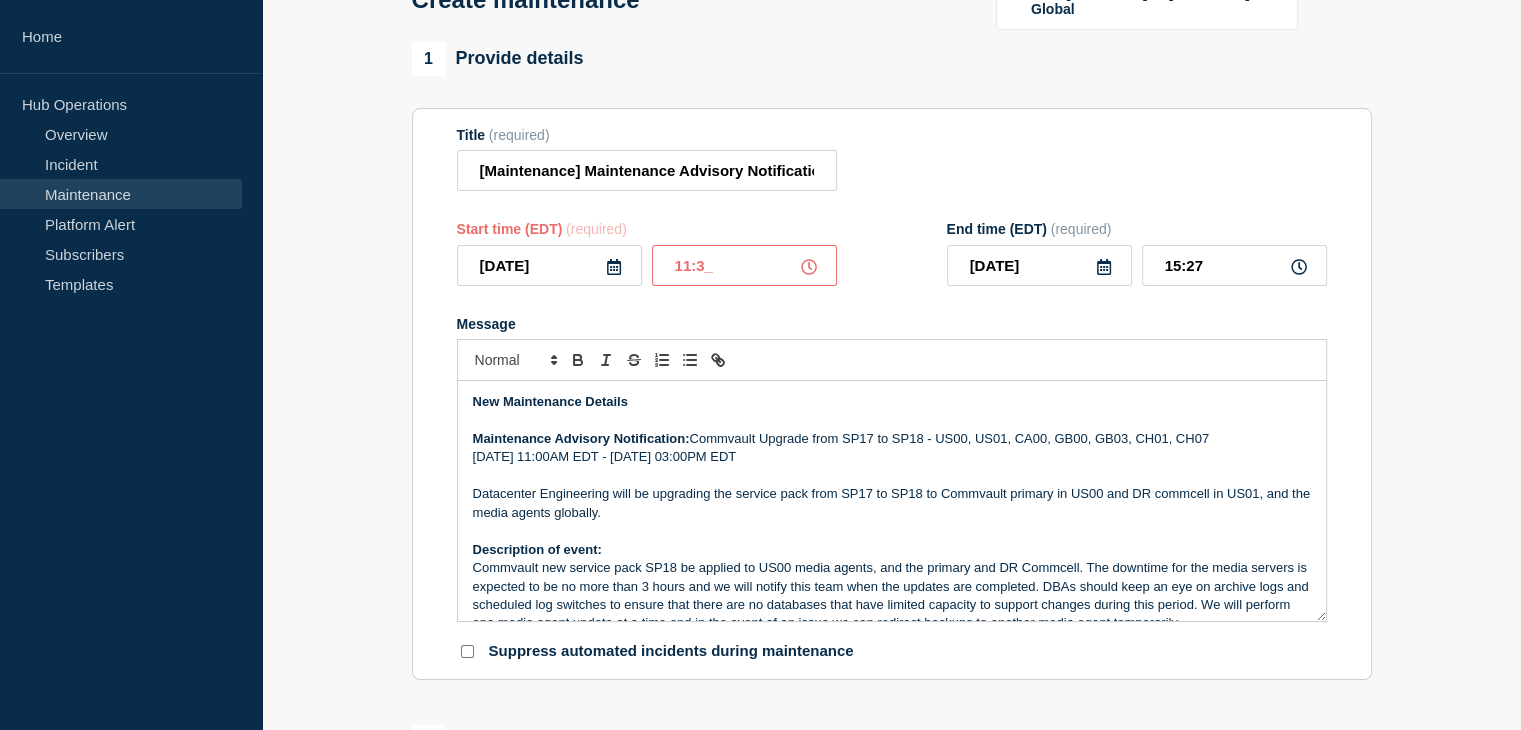 type on "11:30" 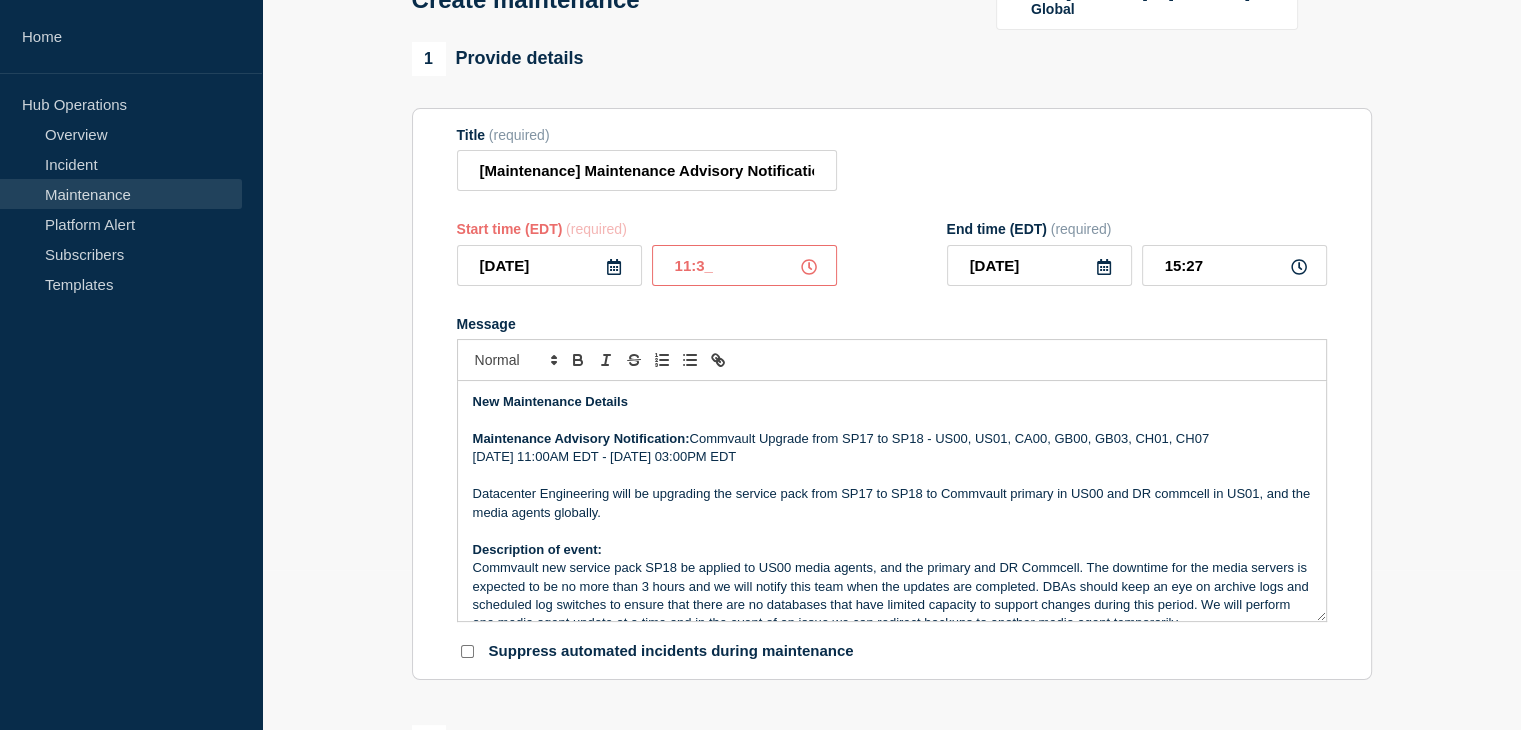 type on "15:30" 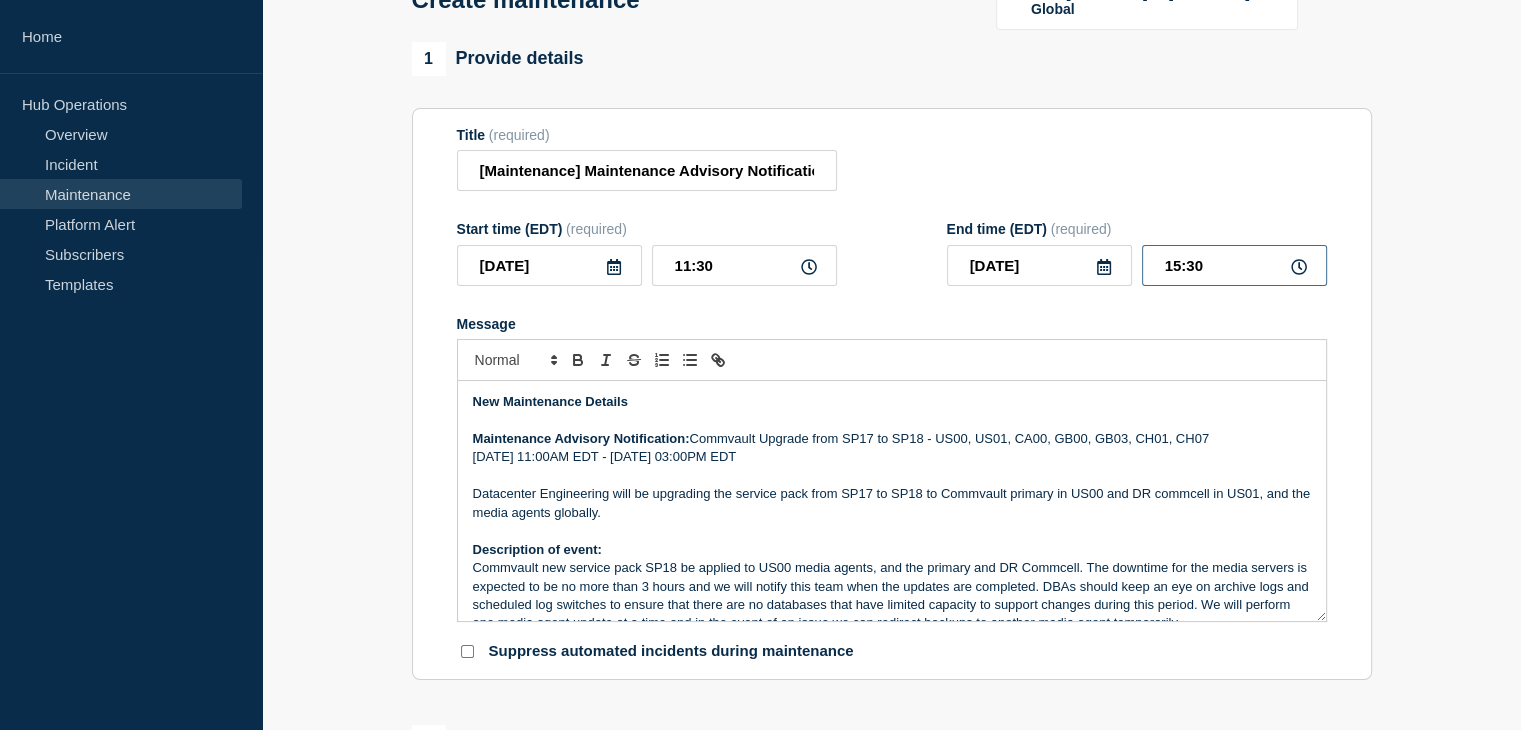 click on "15:30" at bounding box center [1234, 265] 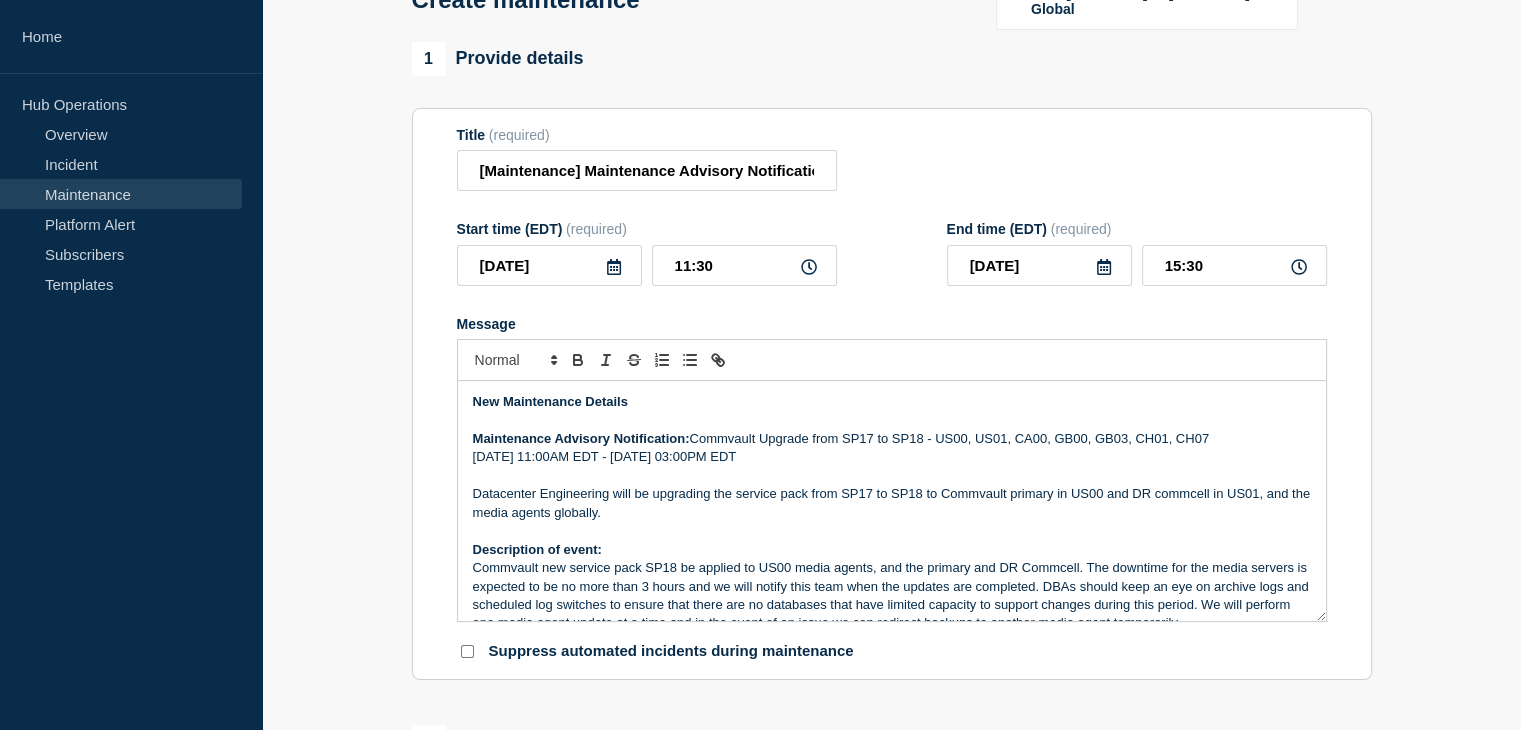 click on "[DATE] 11:00AM EDT - [DATE] 03:00PM EDT" at bounding box center [892, 457] 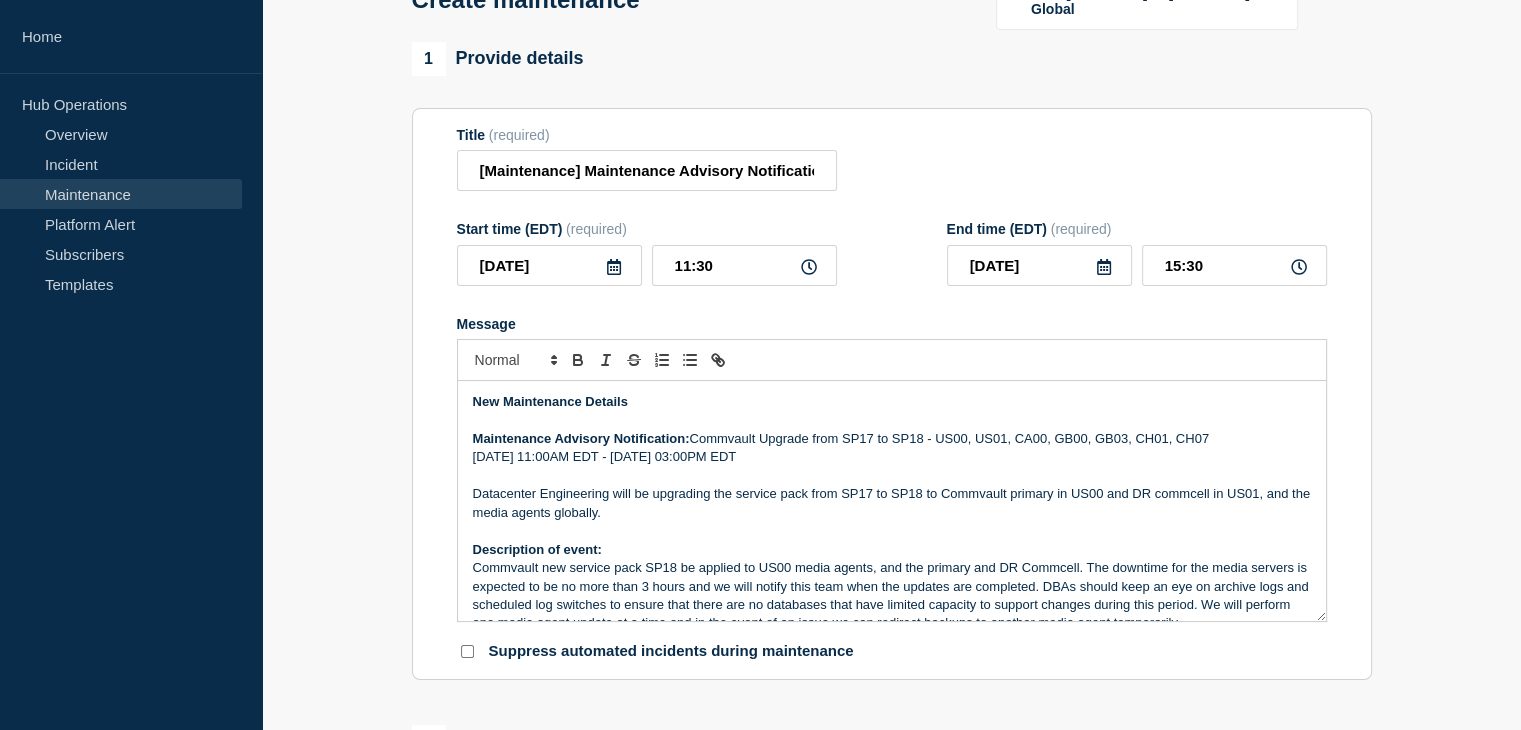 type 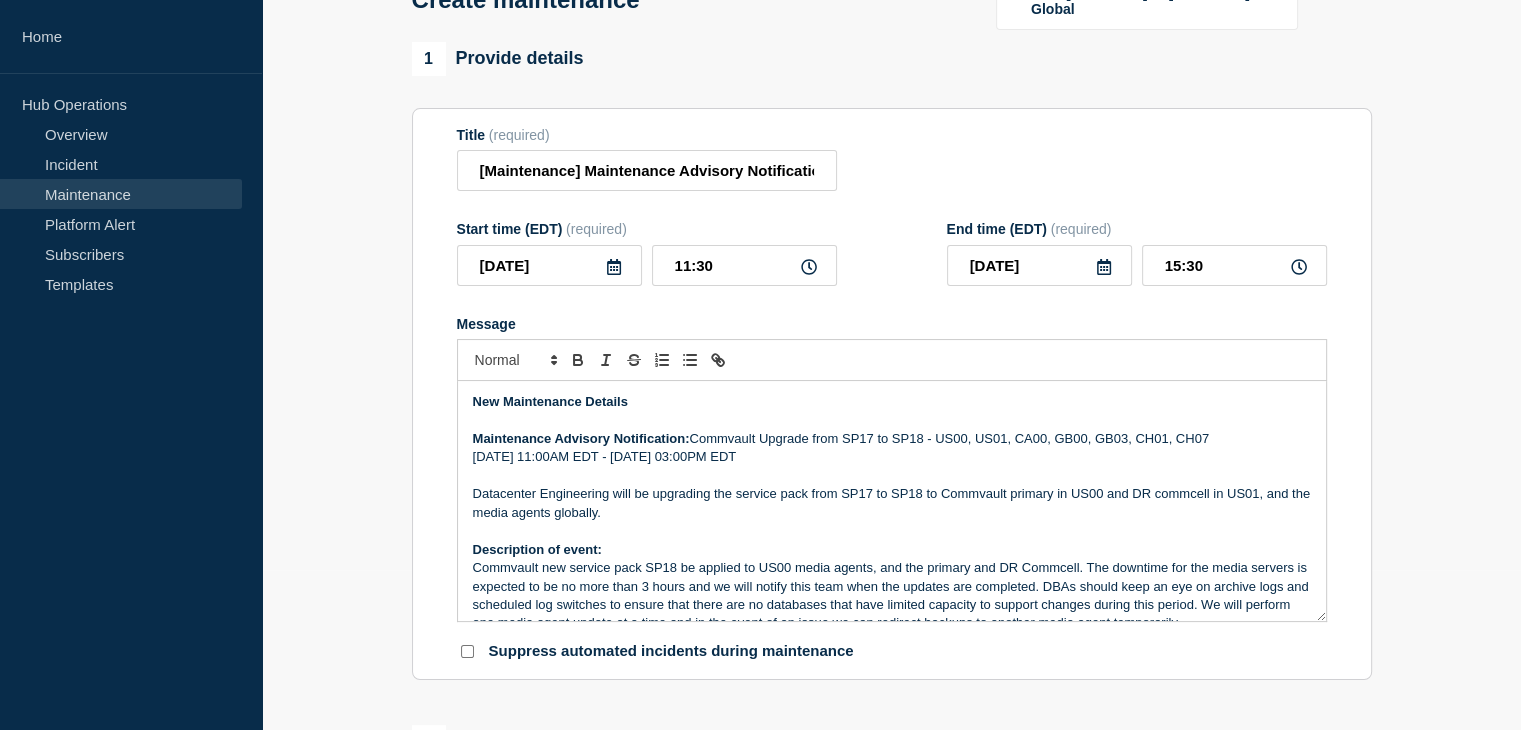 click on "[DATE] 11:00AM EDT - [DATE] 03:00PM EDT" at bounding box center (892, 457) 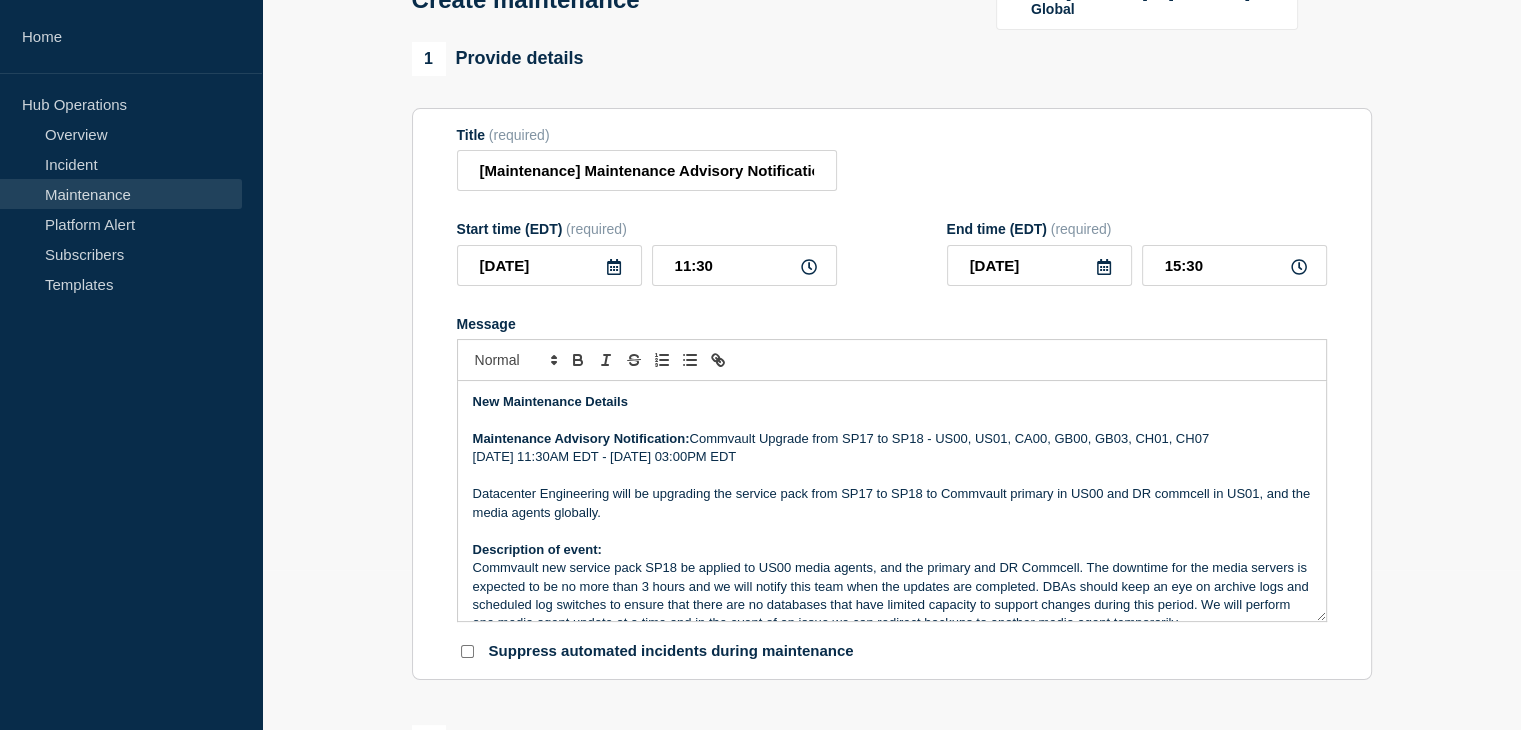 click on "[DATE] 11:30AM EDT - [DATE] 03:00PM EDT" at bounding box center [892, 457] 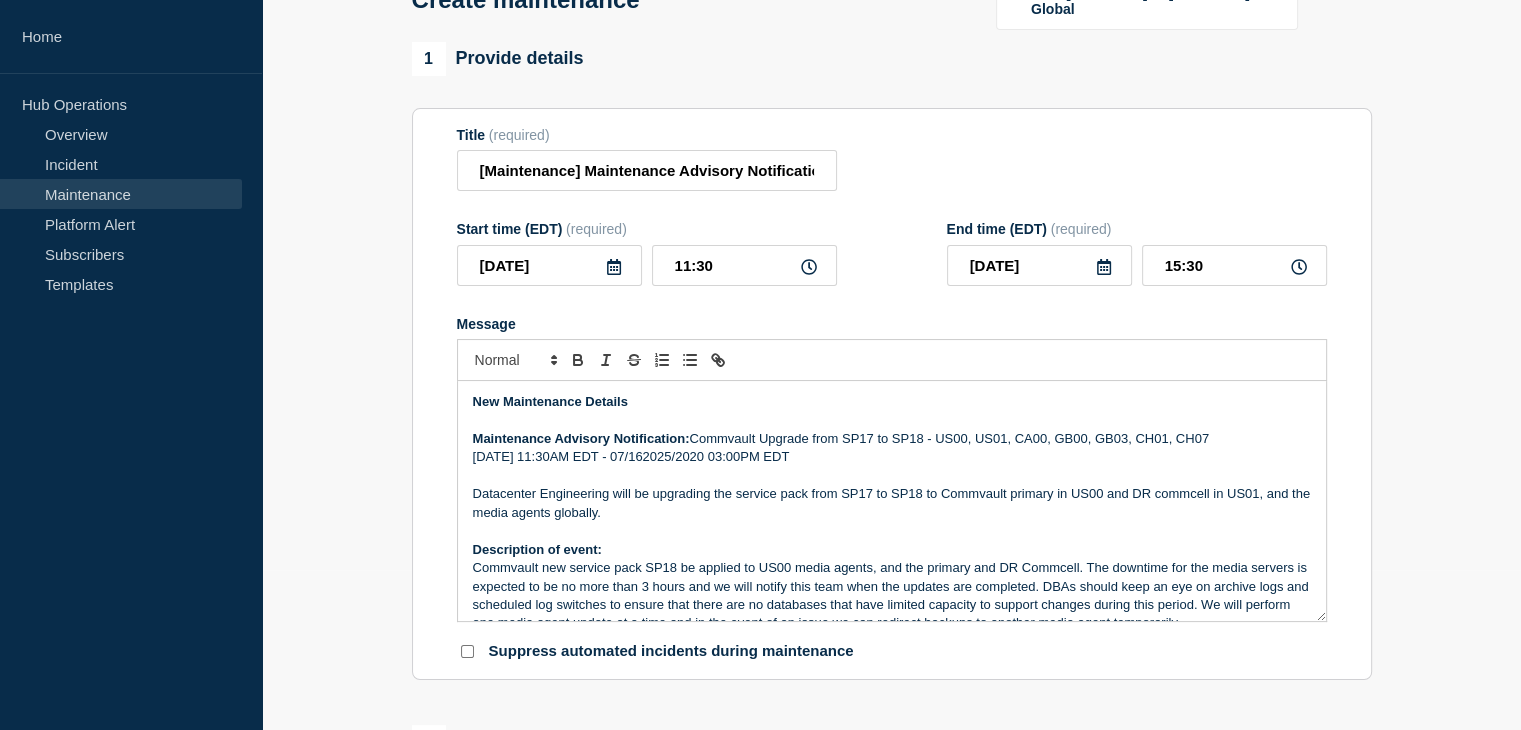click on "[DATE] 11:30AM EDT - 07/162025/2020 03:00PM EDT" at bounding box center [892, 457] 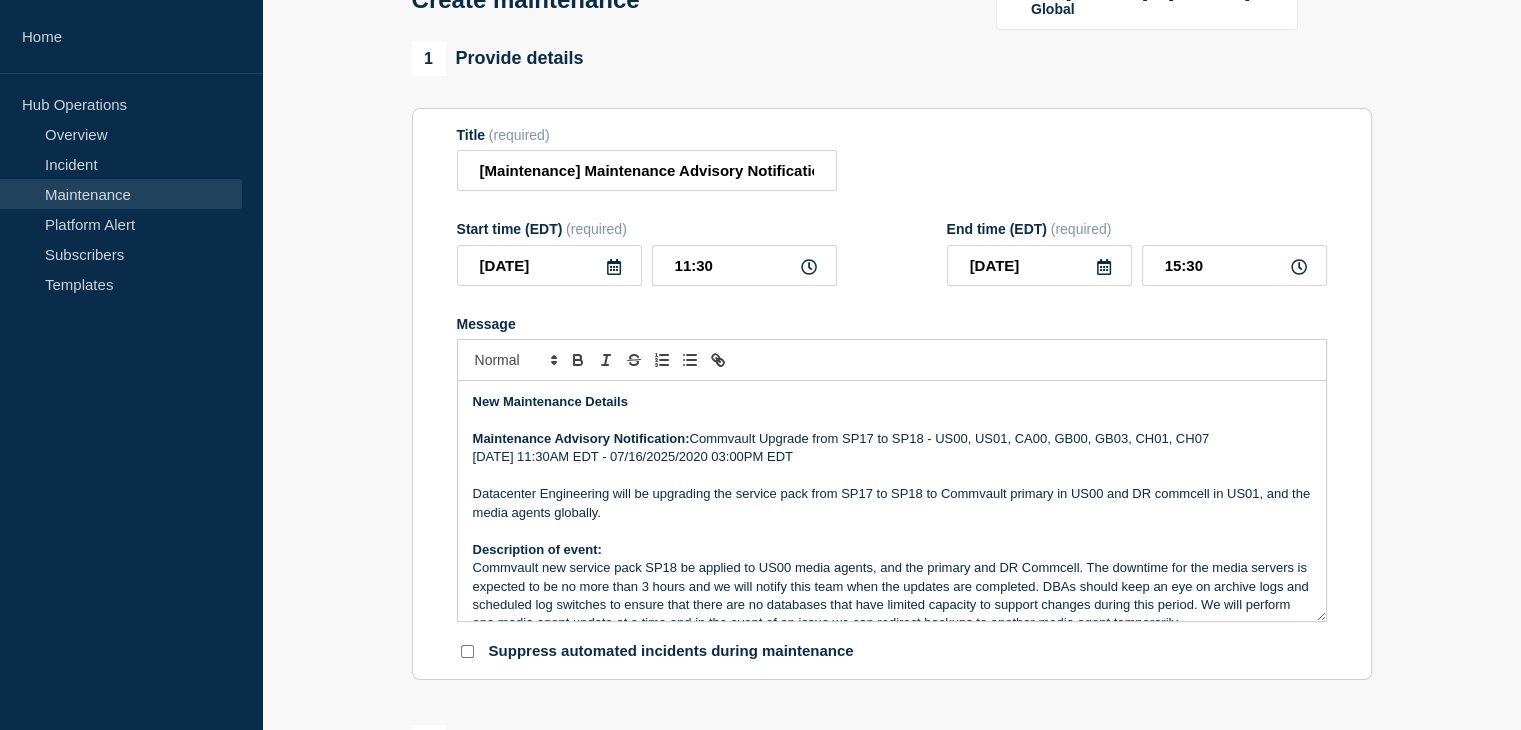 click on "Maintenance Advisory Notification:  Commvault Upgrade from SP17 to SP18 - US00, US01, CA00, GB00, GB03, CH01, CH07" at bounding box center [892, 439] 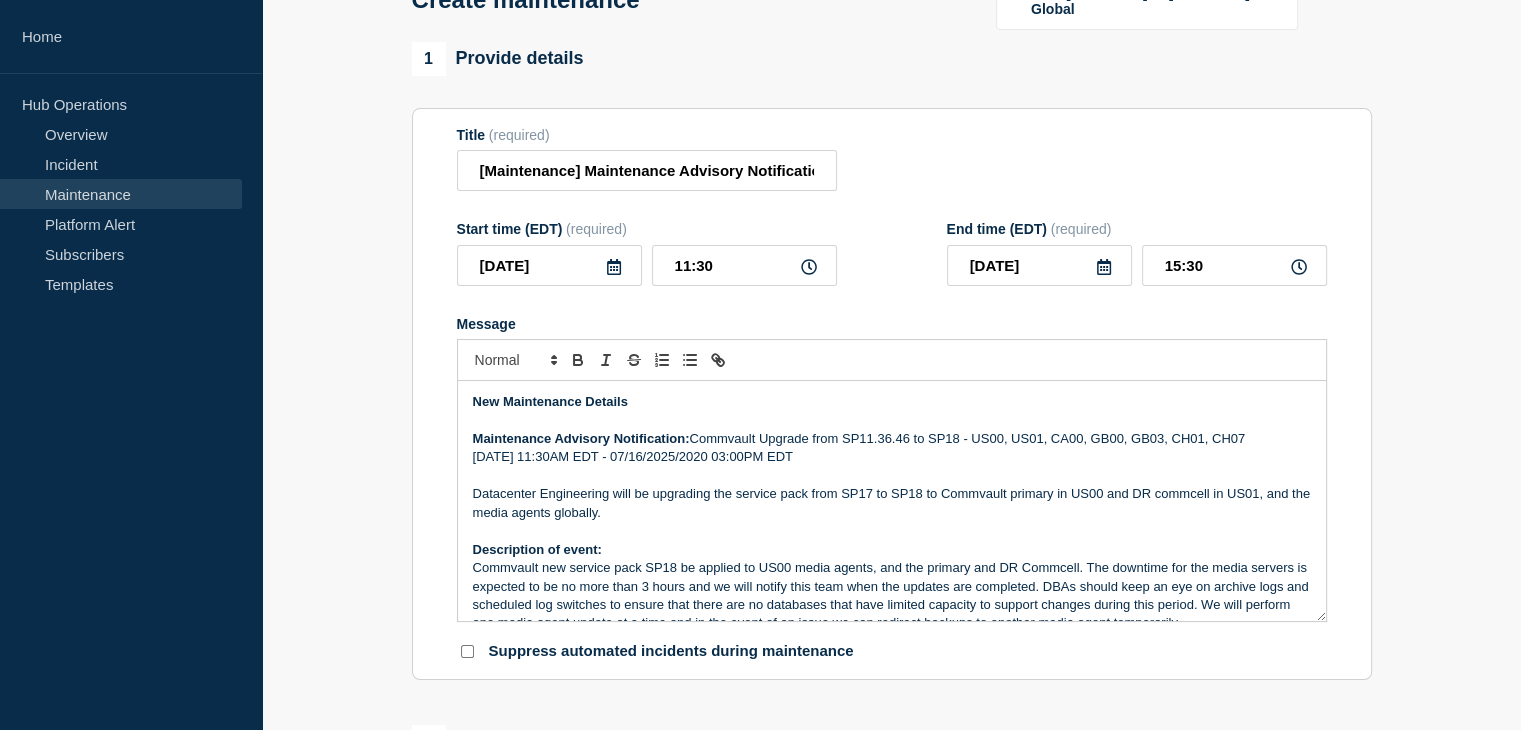 click on "Maintenance Advisory Notification:  Commvault Upgrade from SP11.36.46 to SP18 - US00, US01, CA00, GB00, GB03, CH01, CH07" at bounding box center [892, 439] 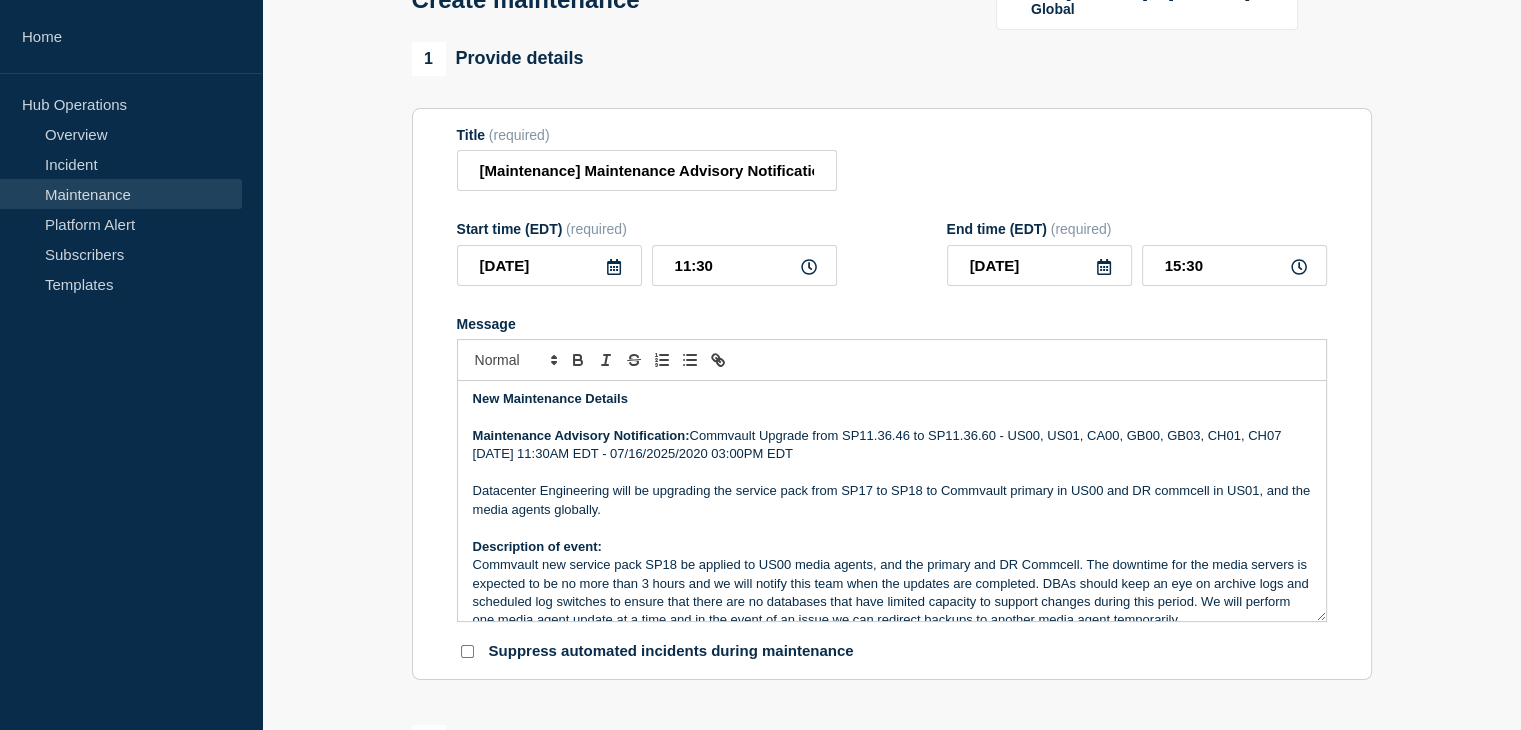scroll, scrollTop: 0, scrollLeft: 0, axis: both 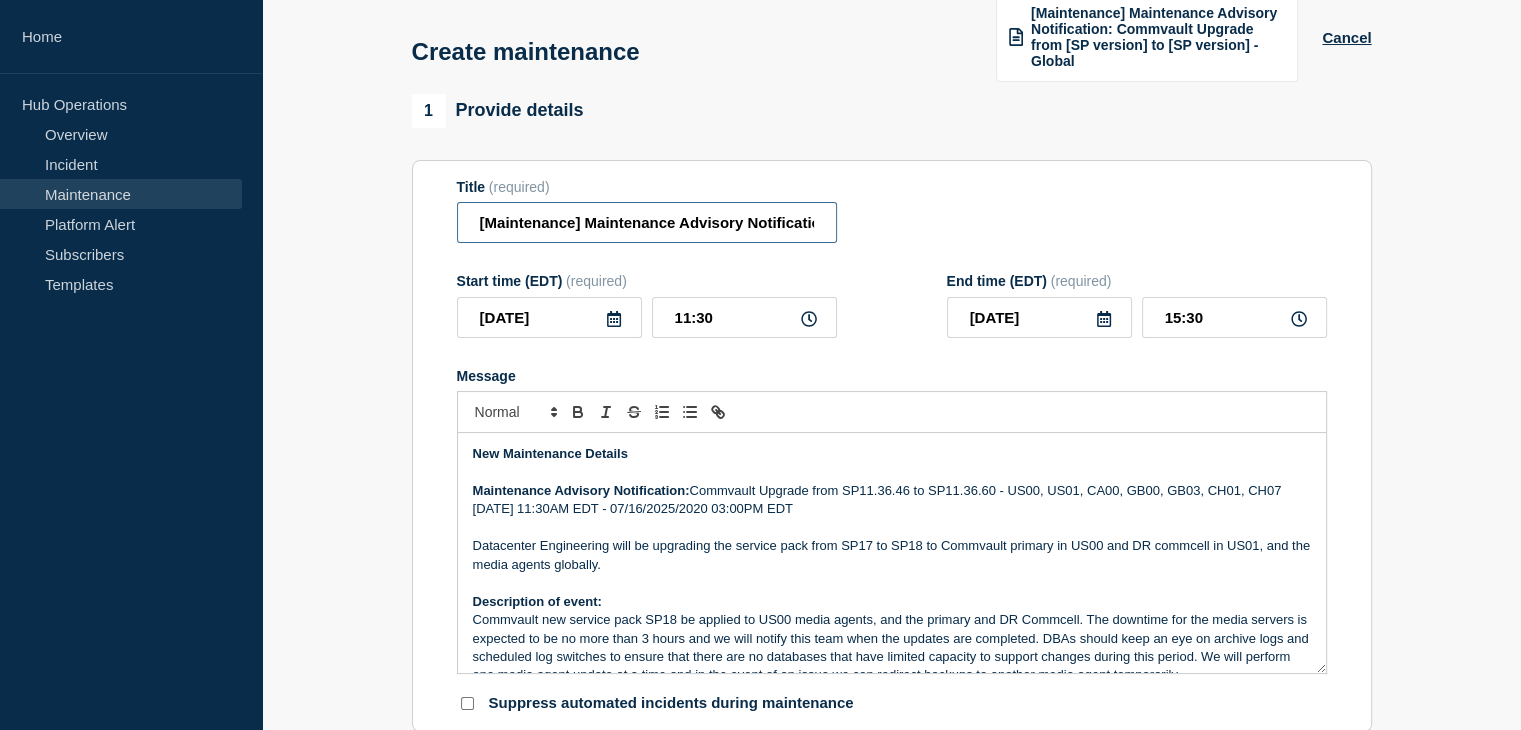 click on "[Maintenance] Maintenance Advisory Notification: Commvault Upgrade from [SP version] to [SP version] - Global" at bounding box center [647, 222] 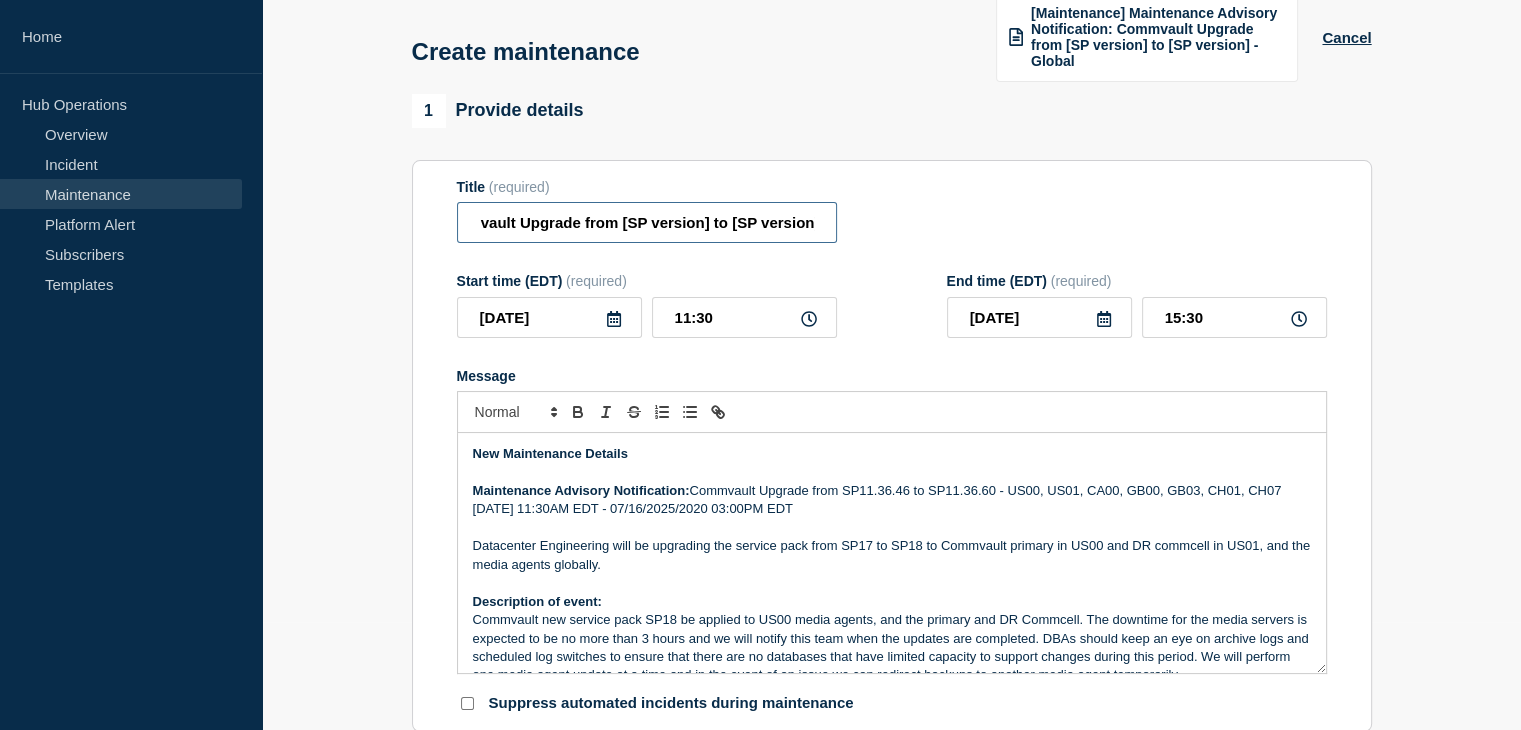 scroll, scrollTop: 0, scrollLeft: 410, axis: horizontal 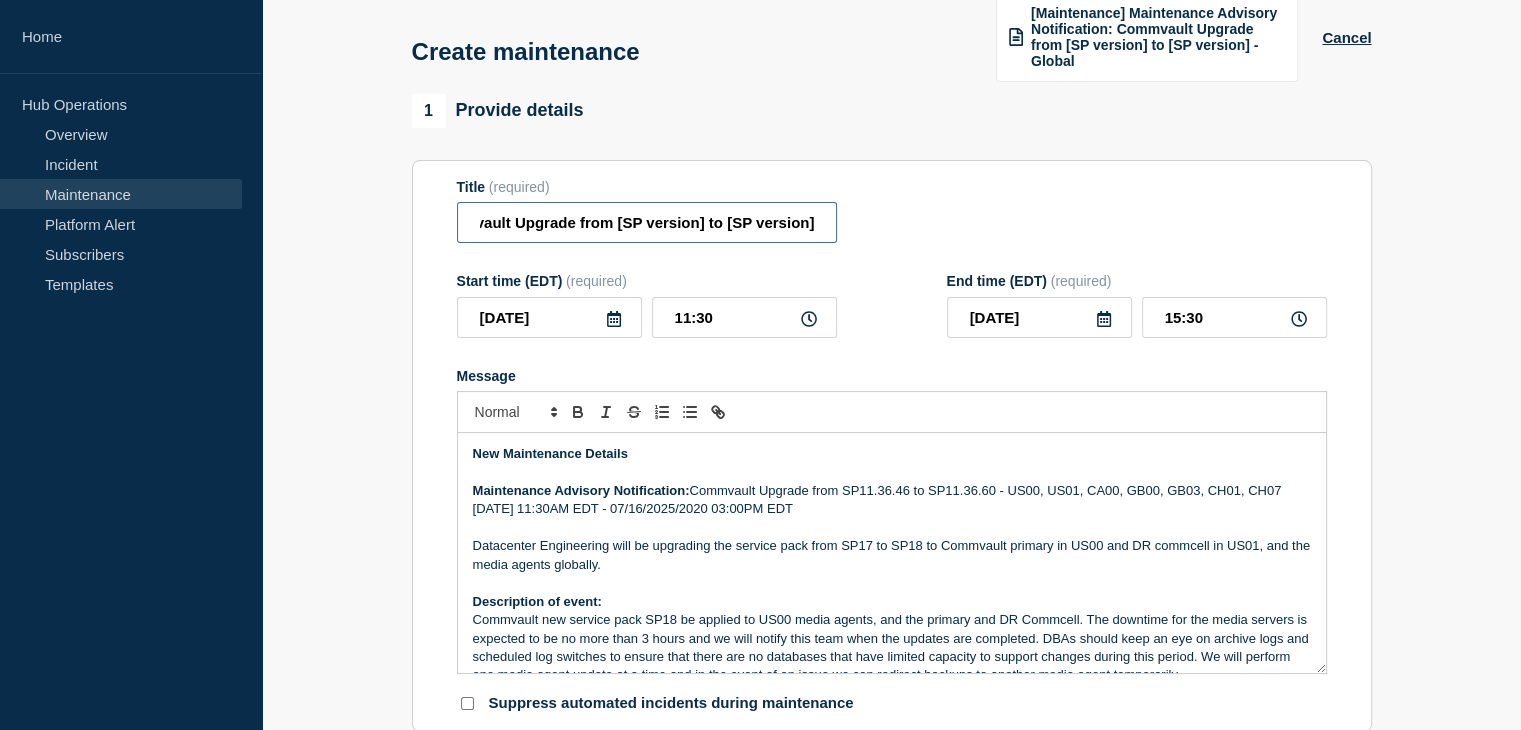 click on "[Maintenance] Maintenance Advisory Notification: Commvault Upgrade from [SP version] to [SP version] - Global" at bounding box center [647, 222] 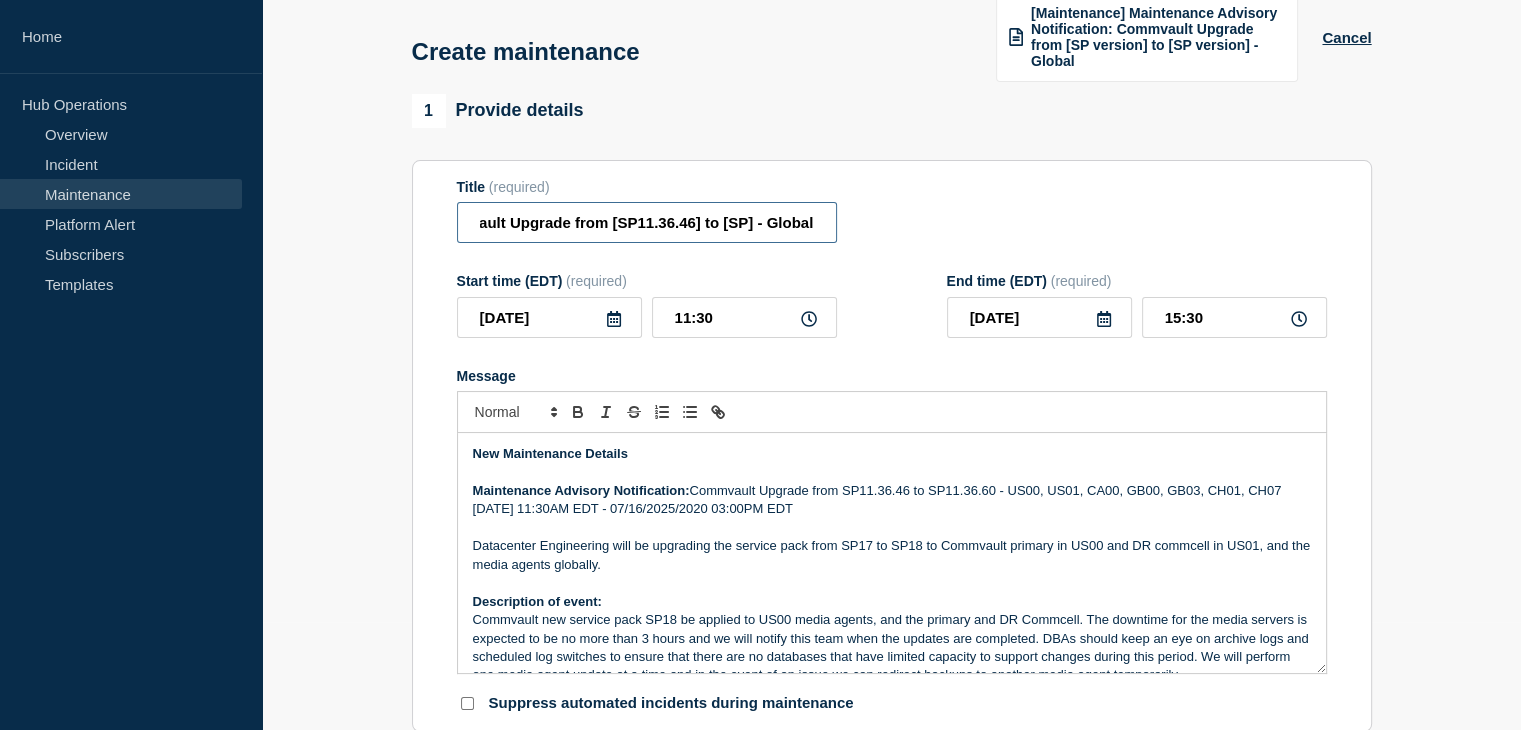 scroll, scrollTop: 0, scrollLeft: 413, axis: horizontal 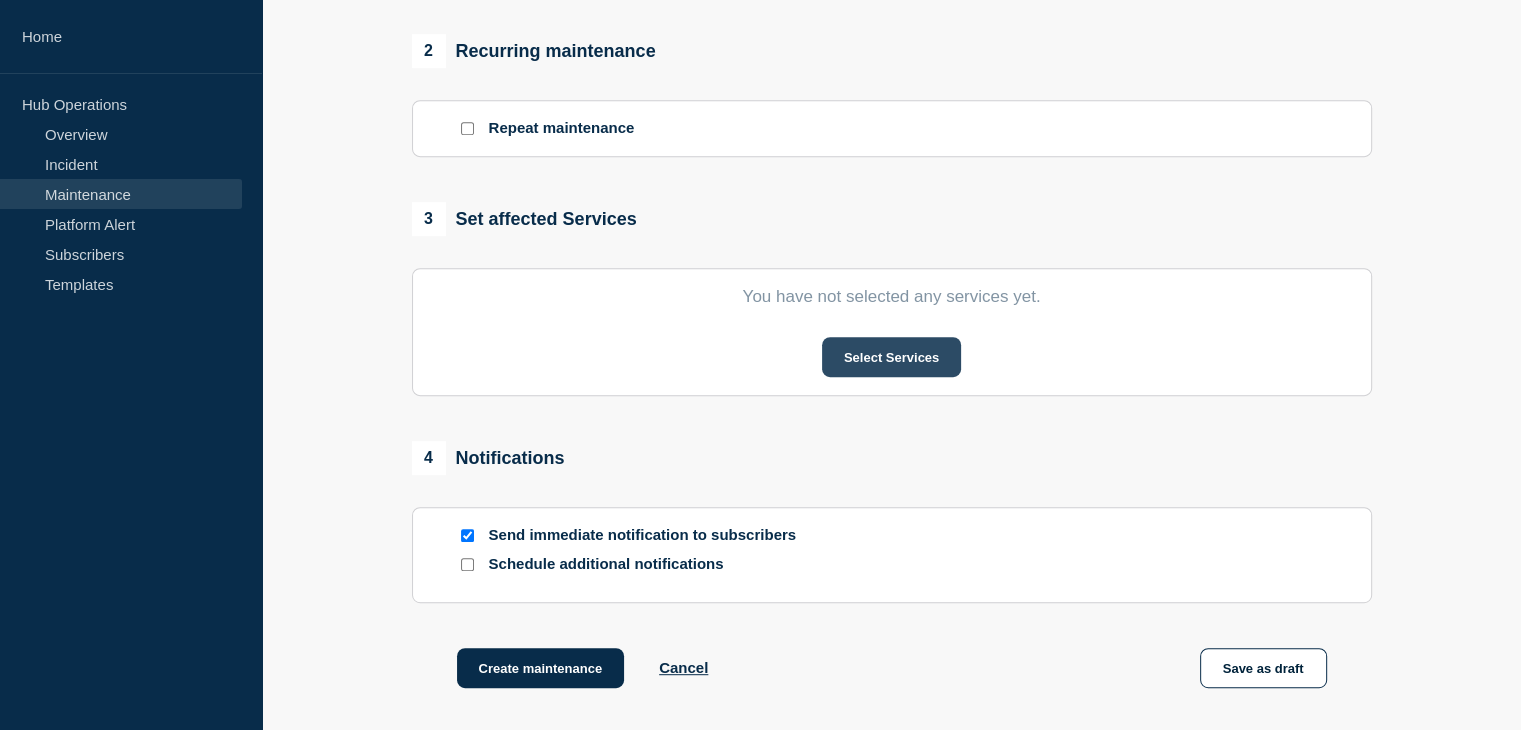 type on "[Maintenance] Maintenance Advisory Notification: Commvault Upgrade from [SP11.36.46] to [SP11.36.60] - Global" 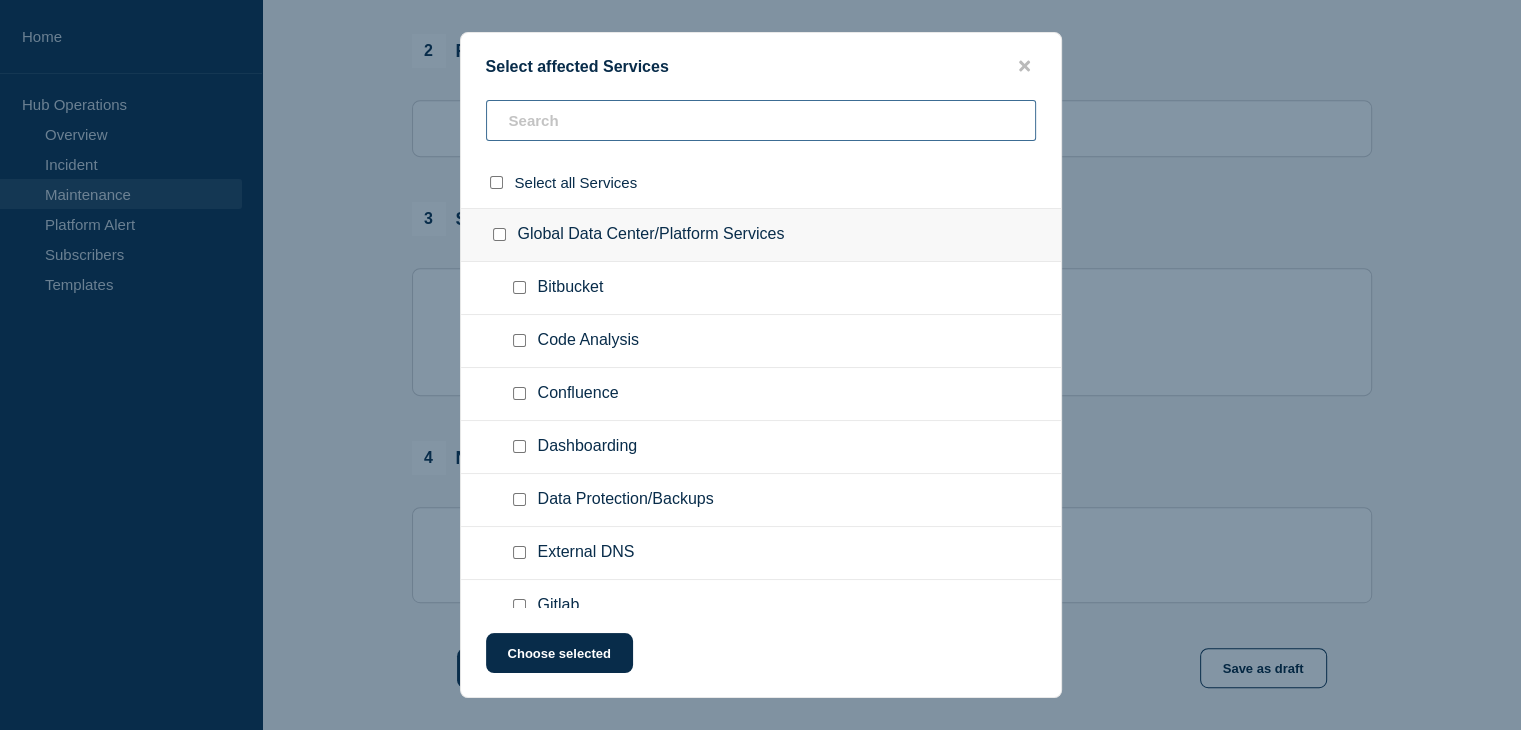 click at bounding box center (761, 120) 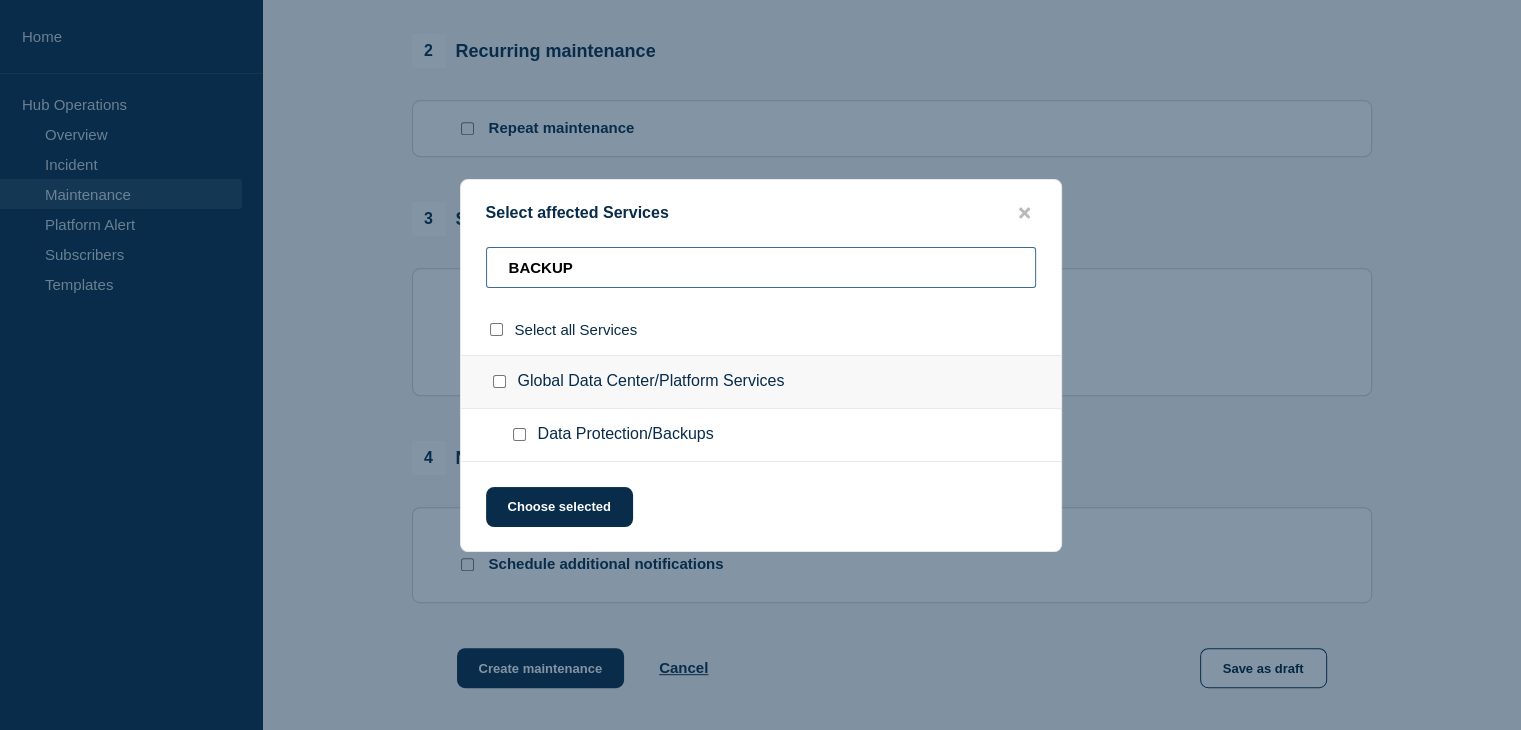 type on "BACKUP" 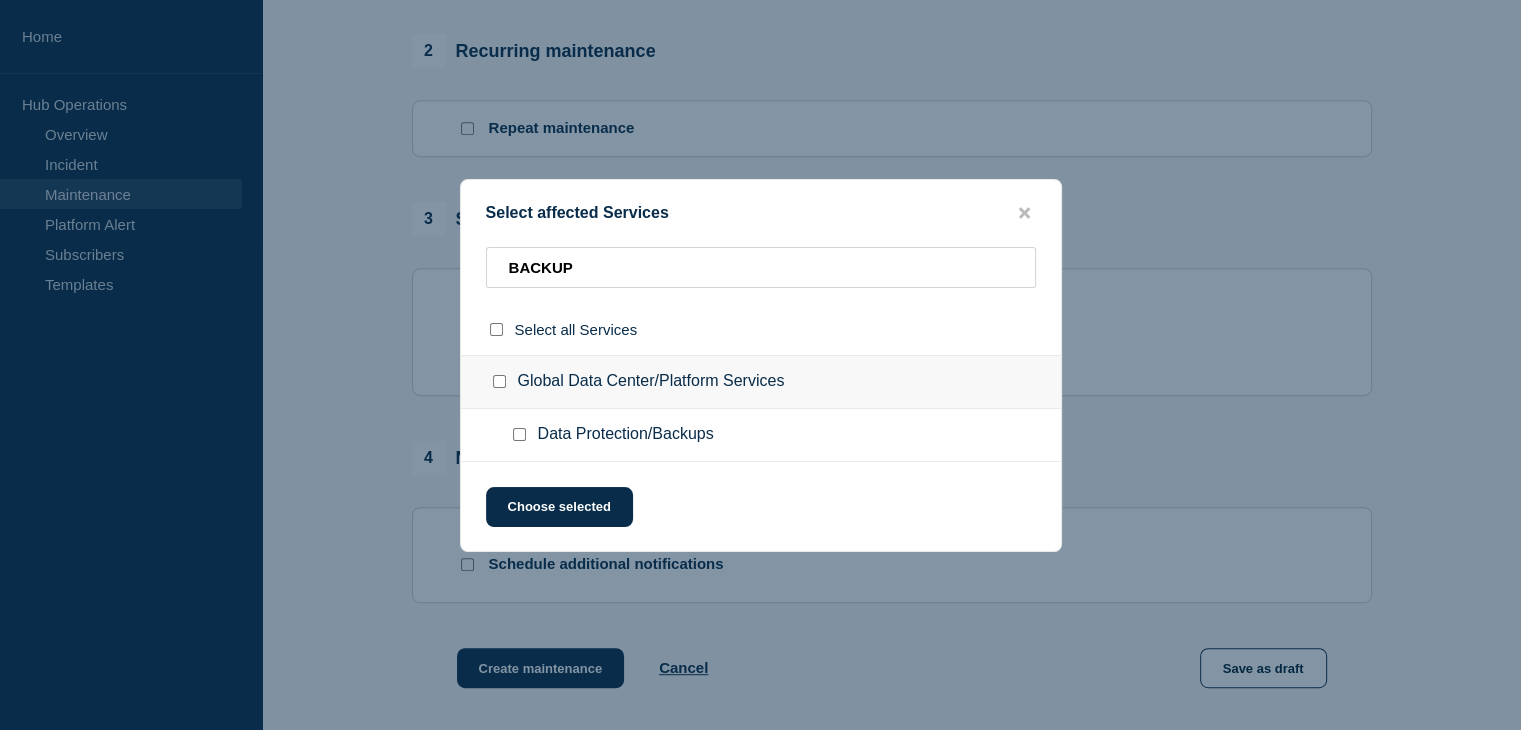 click at bounding box center [523, 435] 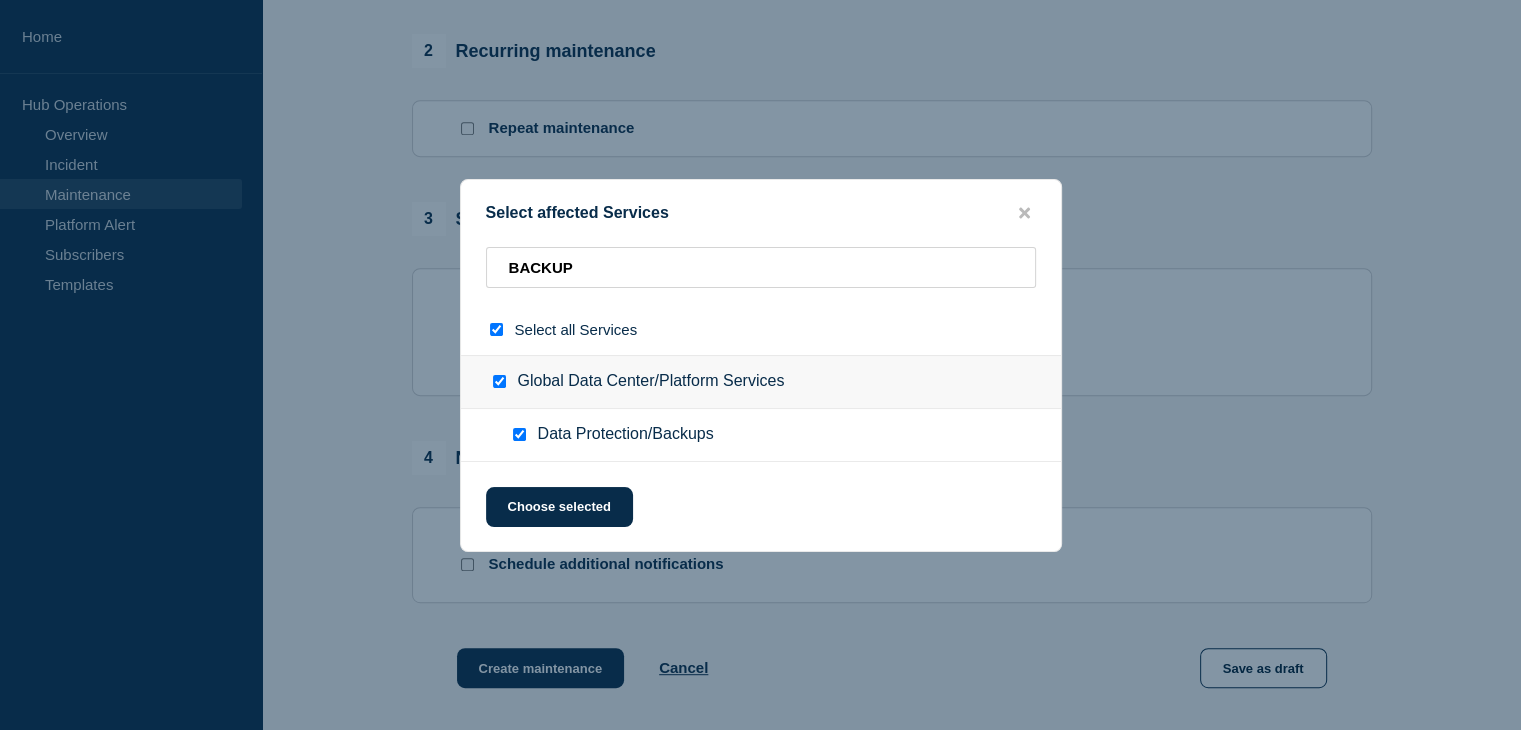 checkbox on "true" 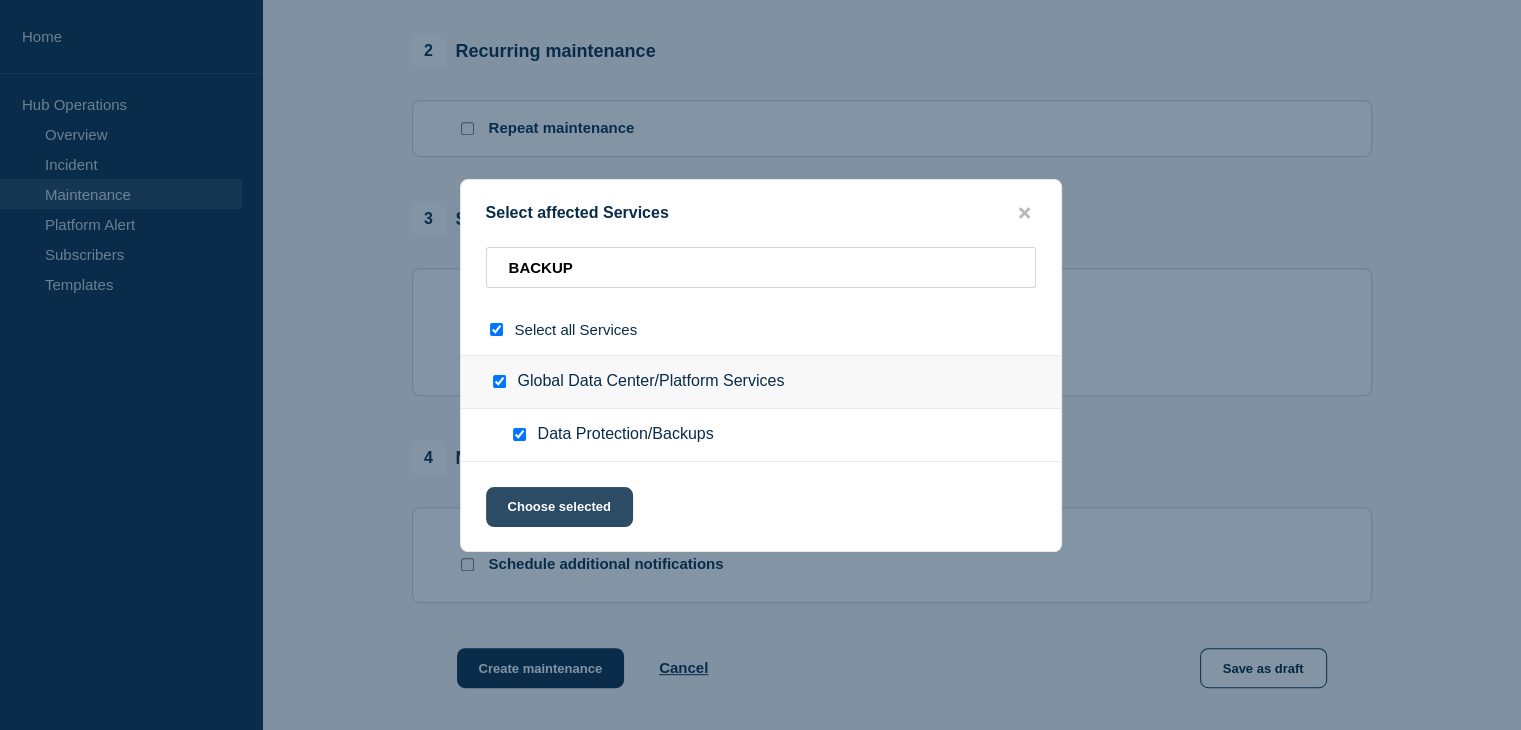 click on "Choose selected" 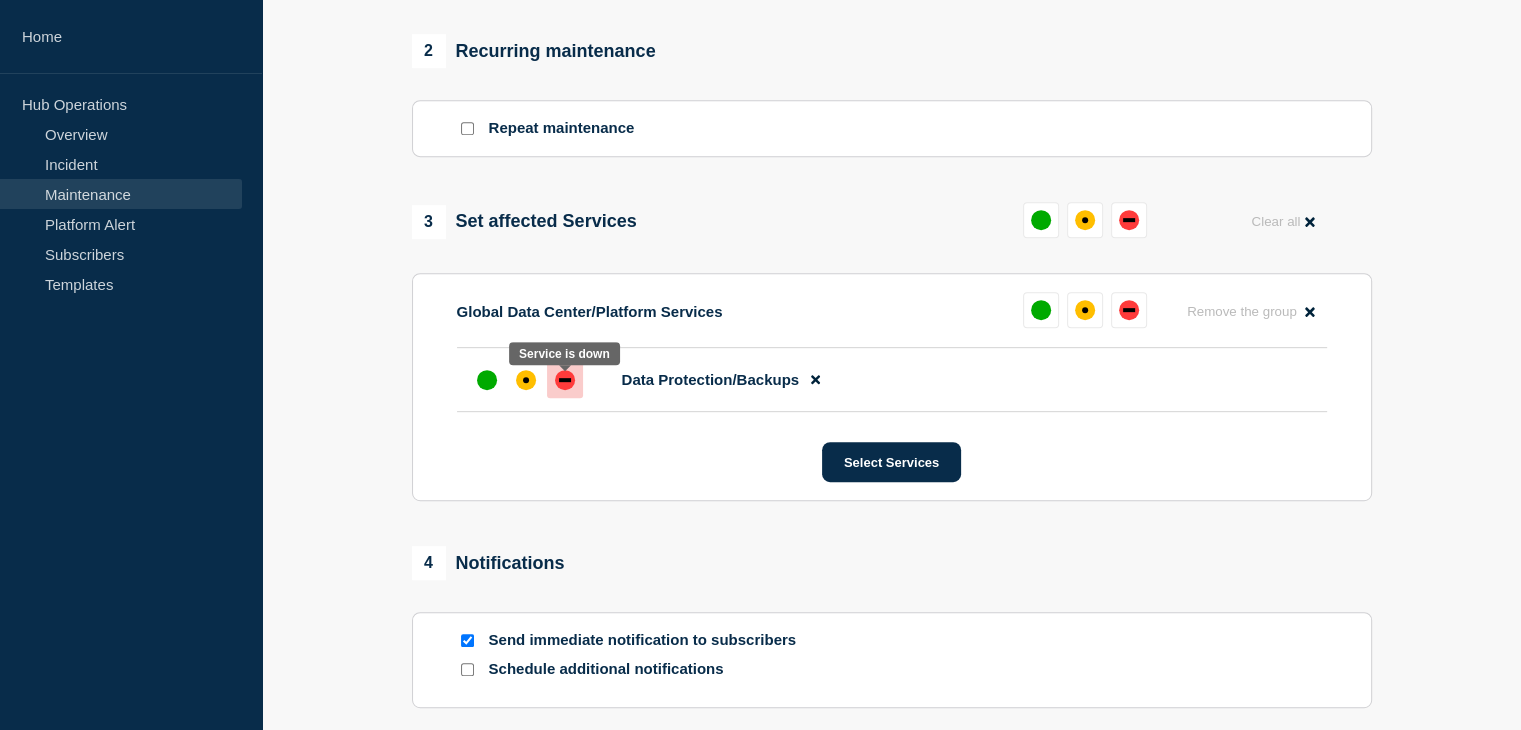 click at bounding box center (565, 380) 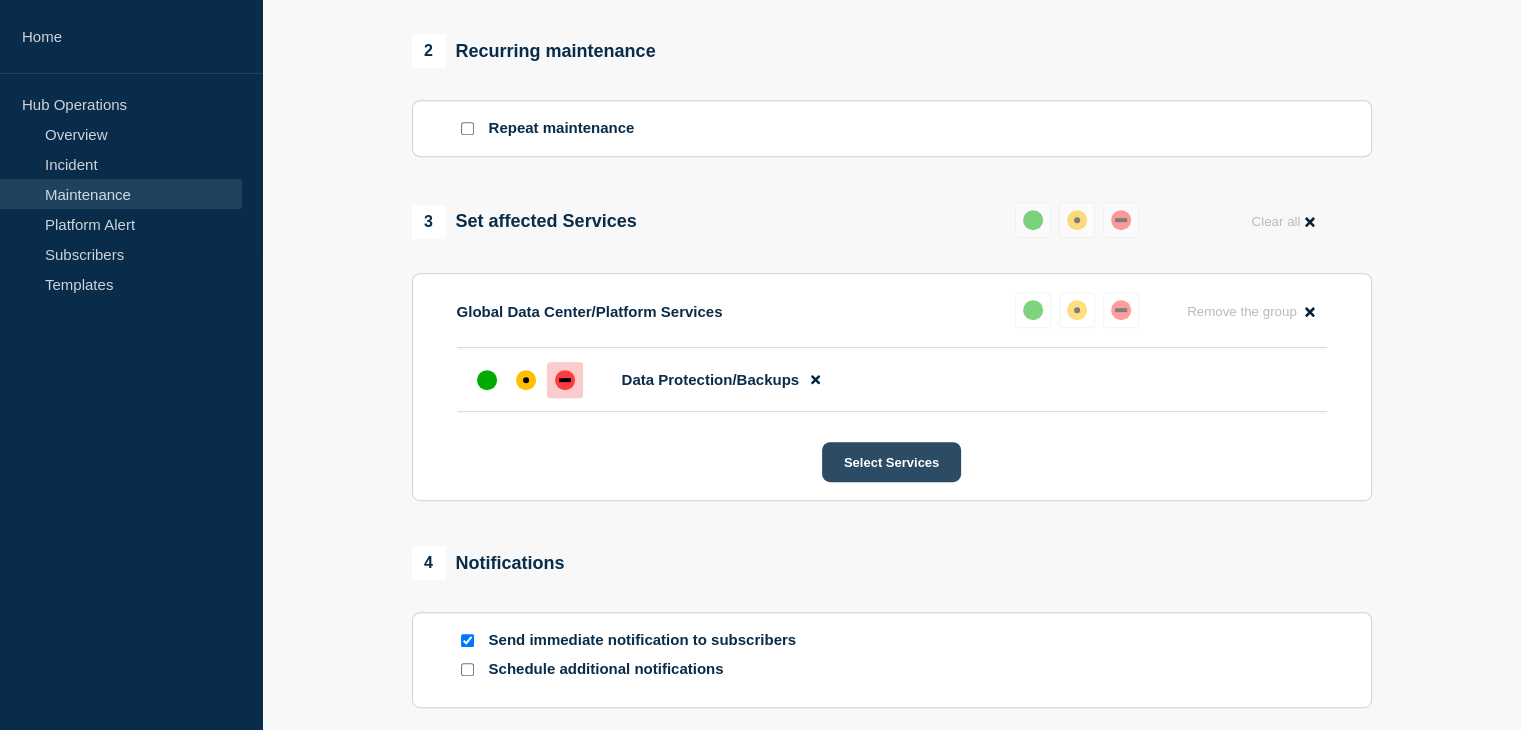 click on "Select Services" at bounding box center (891, 462) 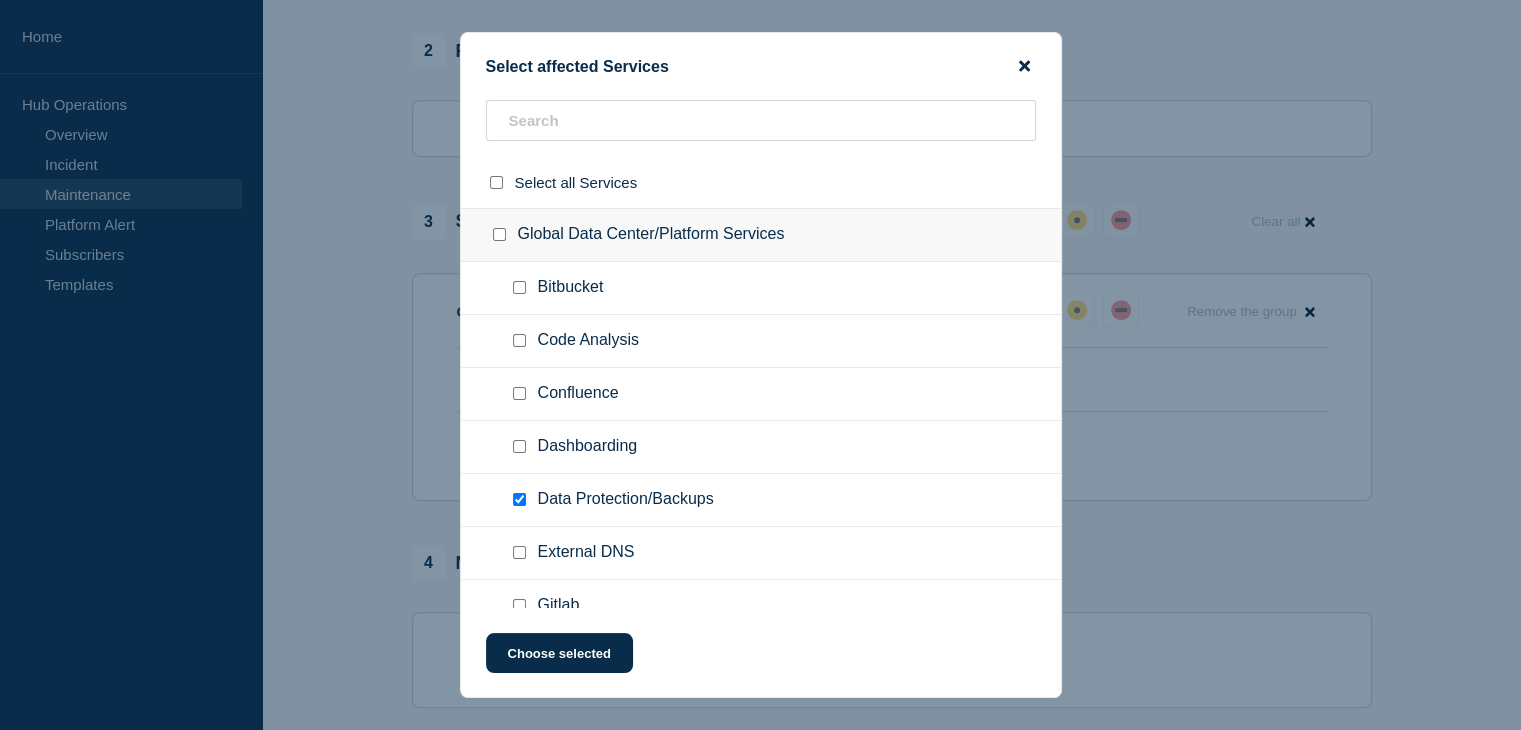 click 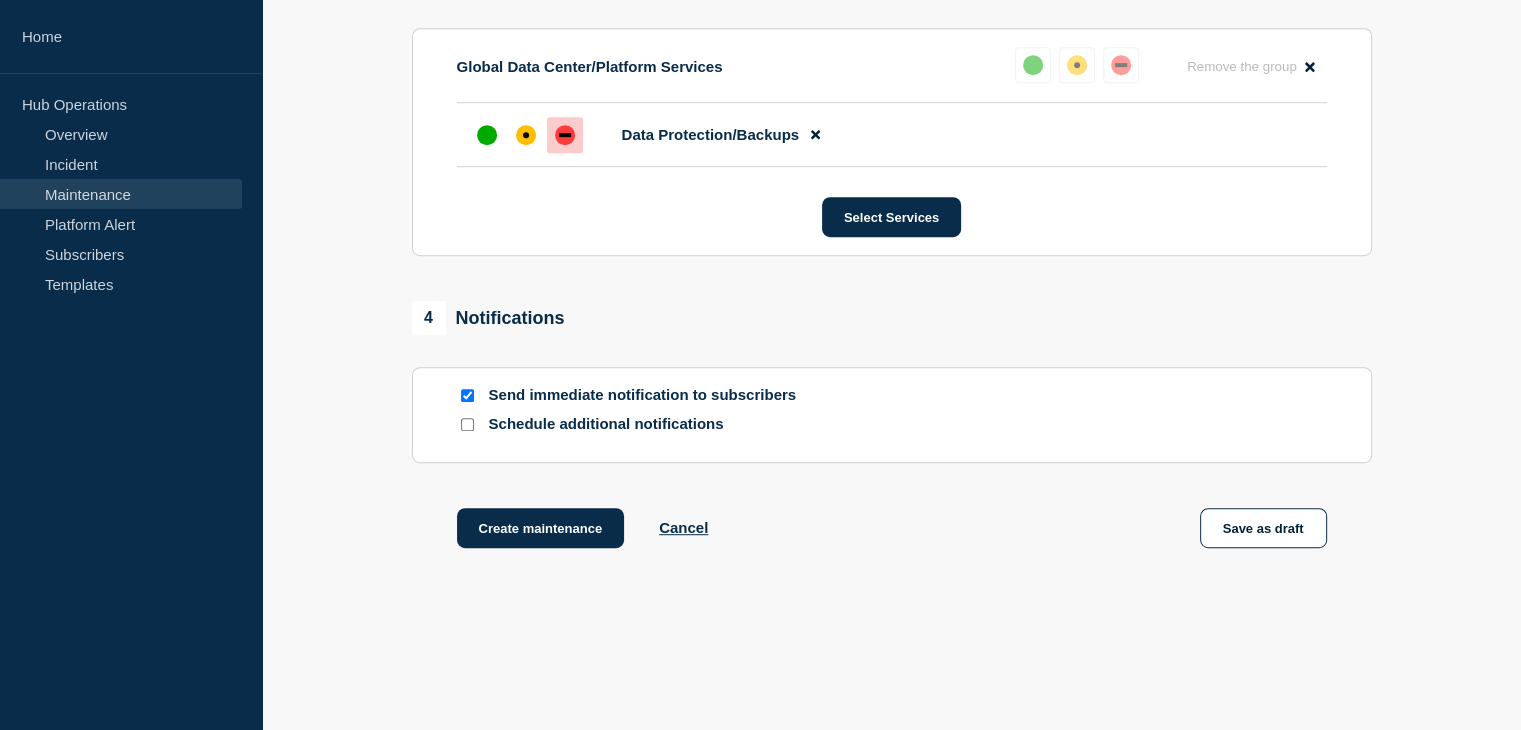 scroll, scrollTop: 1100, scrollLeft: 0, axis: vertical 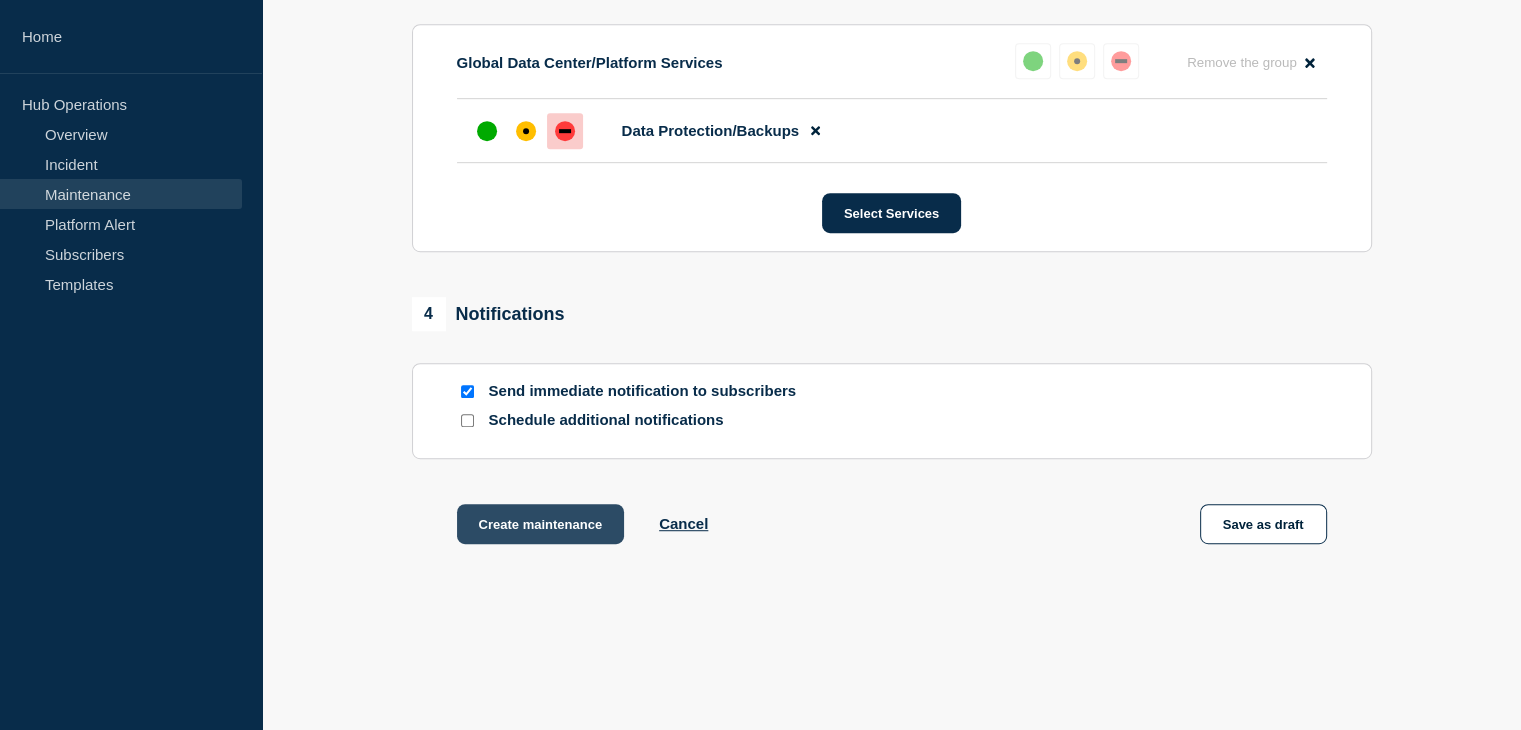 click on "Create maintenance" at bounding box center (541, 524) 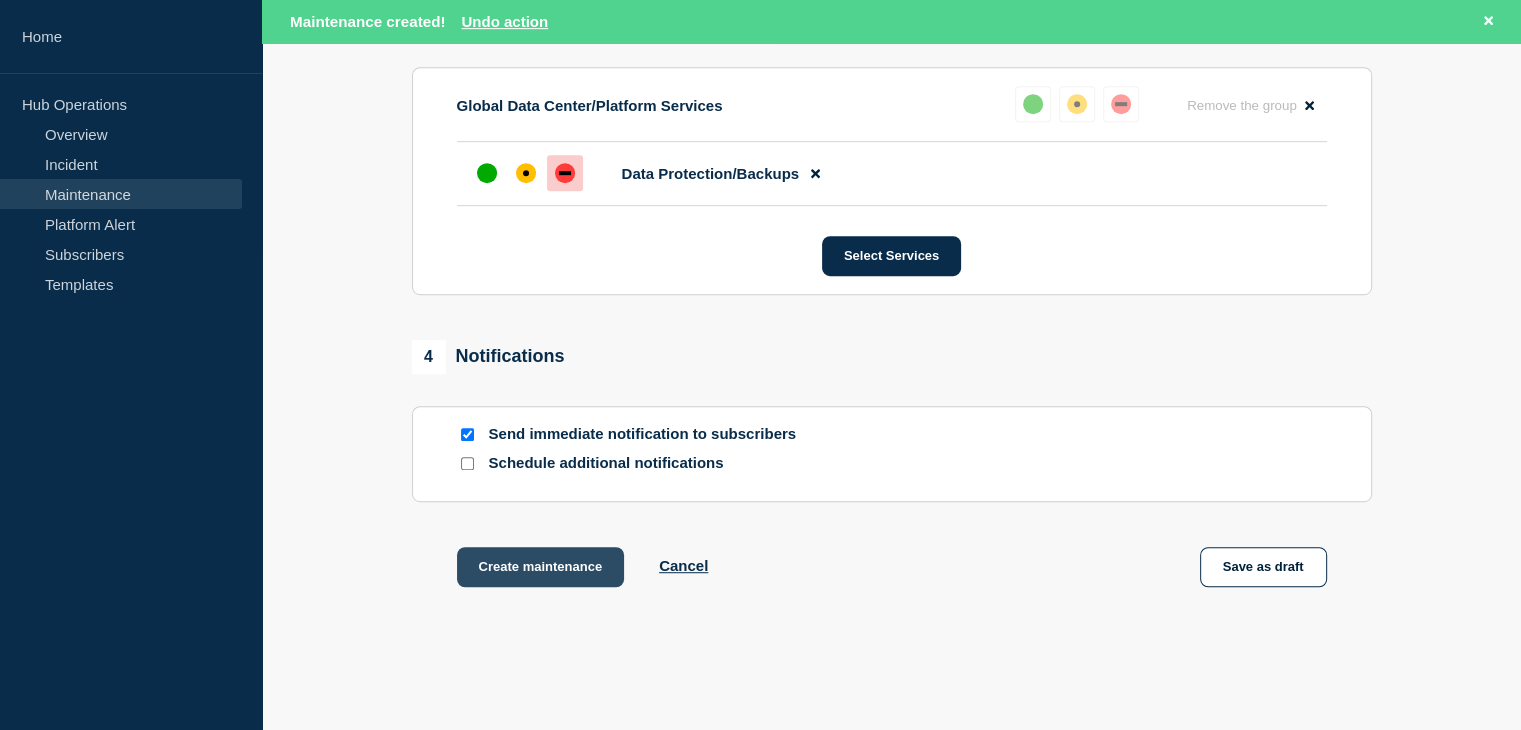 scroll, scrollTop: 1142, scrollLeft: 0, axis: vertical 